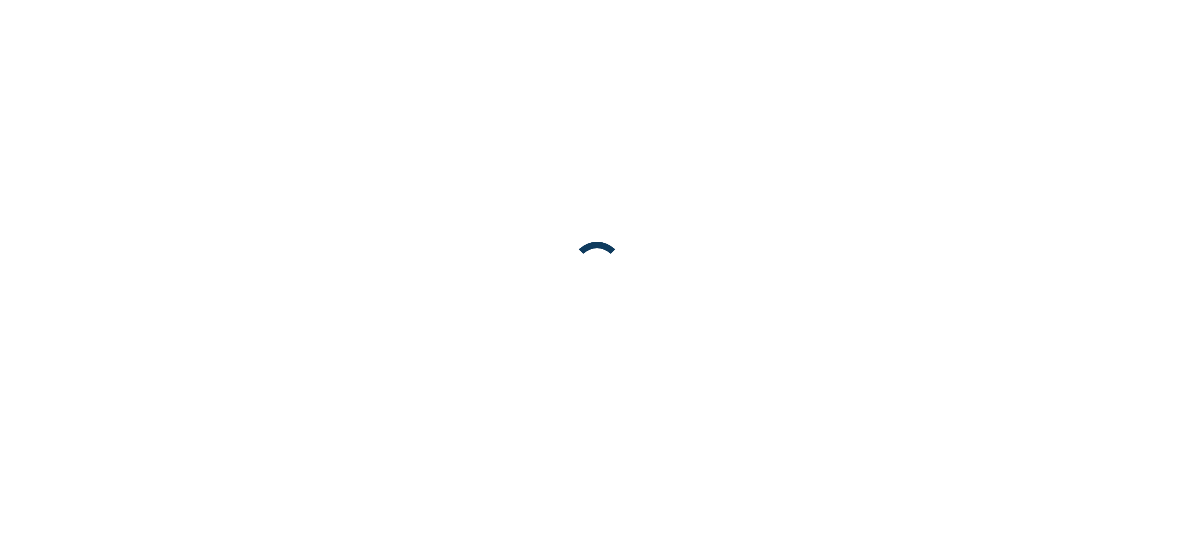 scroll, scrollTop: 0, scrollLeft: 0, axis: both 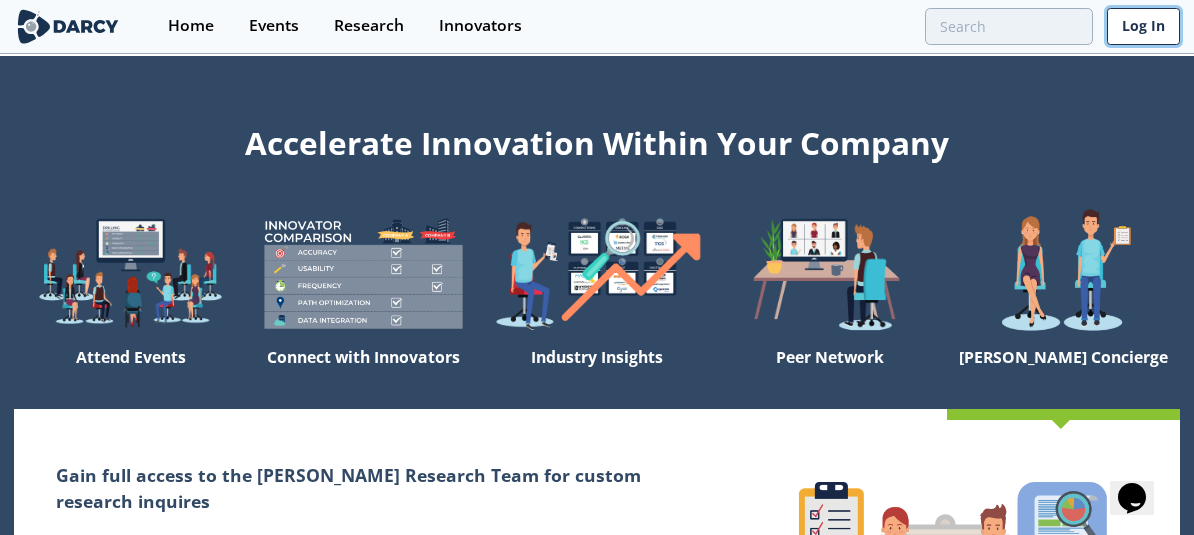 click on "Log In" at bounding box center (1143, 26) 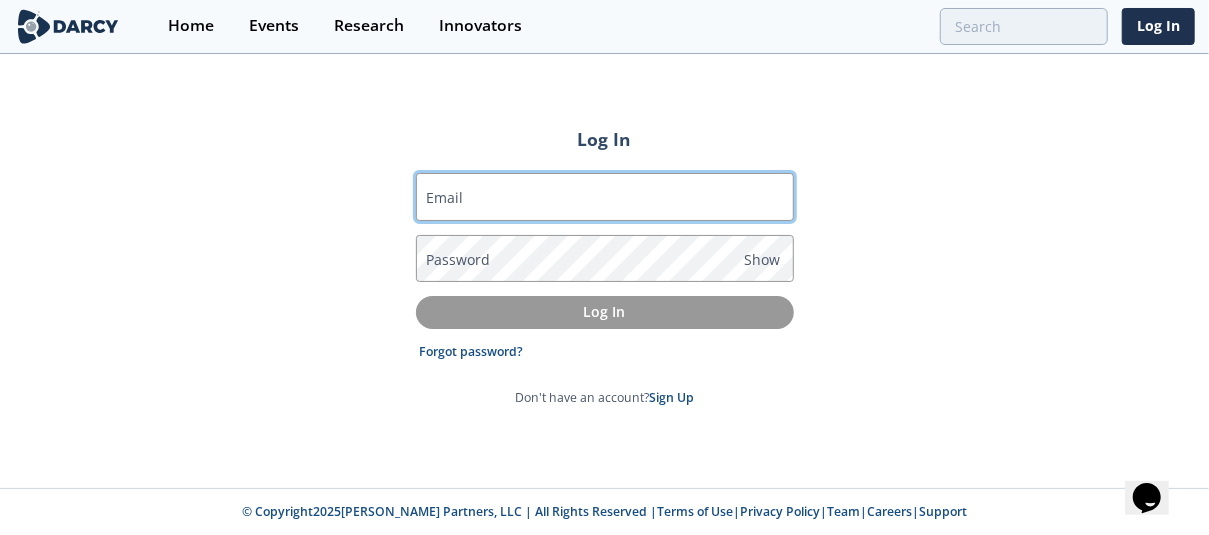 click on "Email" at bounding box center [605, 197] 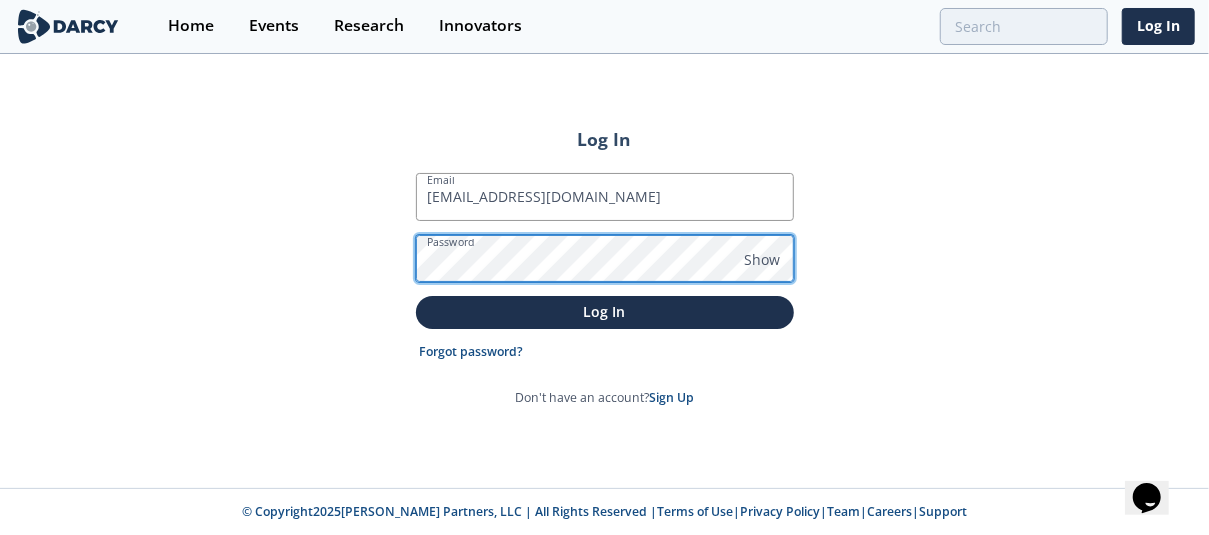 click on "Log In" at bounding box center (605, 312) 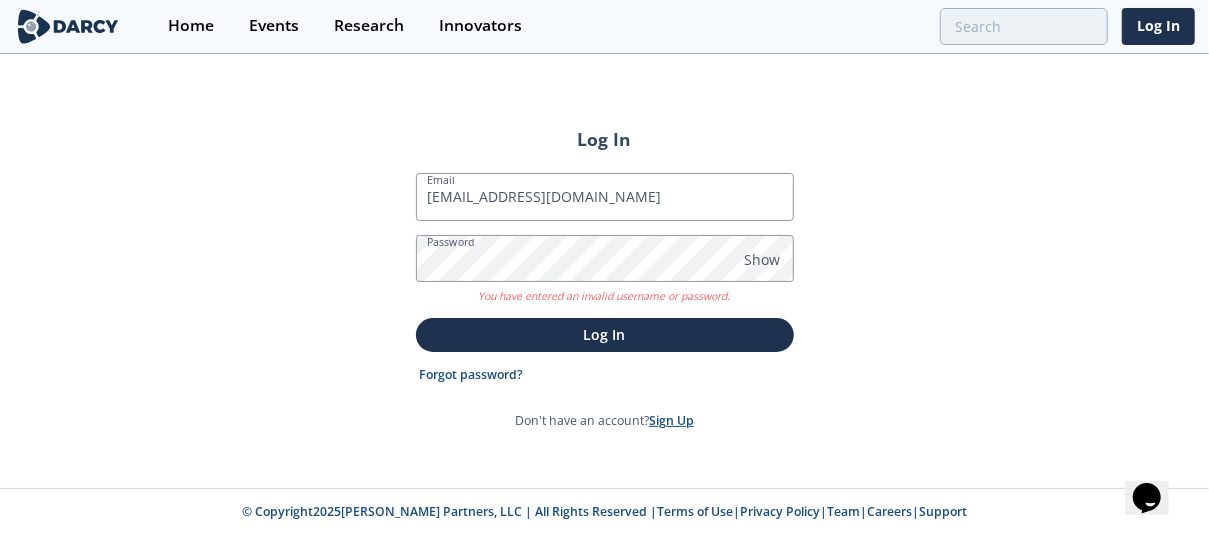 click on "Sign Up" at bounding box center [671, 420] 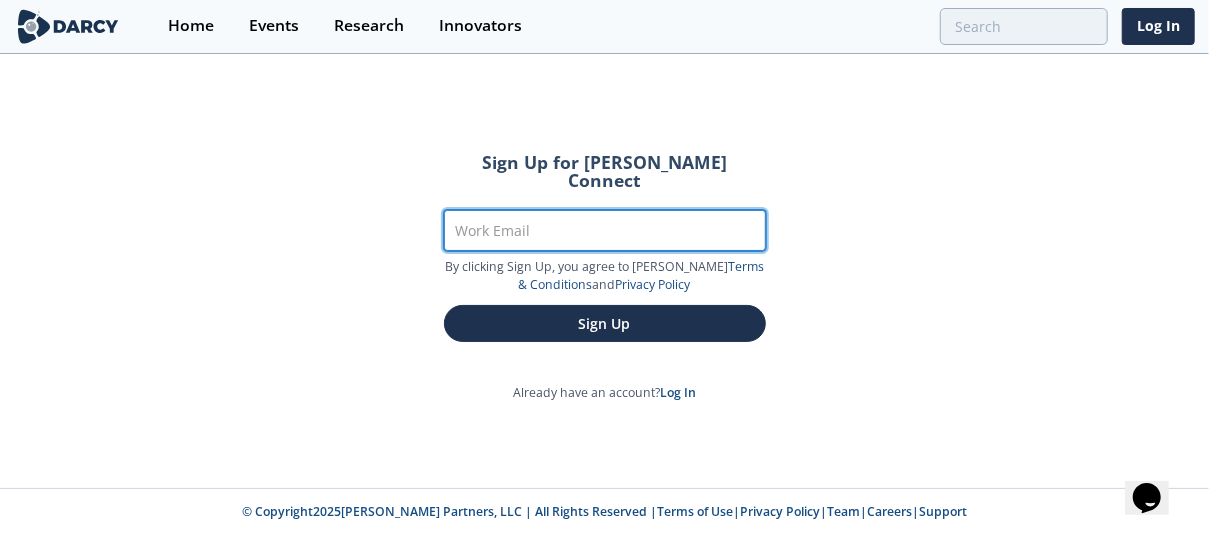 click on "Work Email" at bounding box center (605, 230) 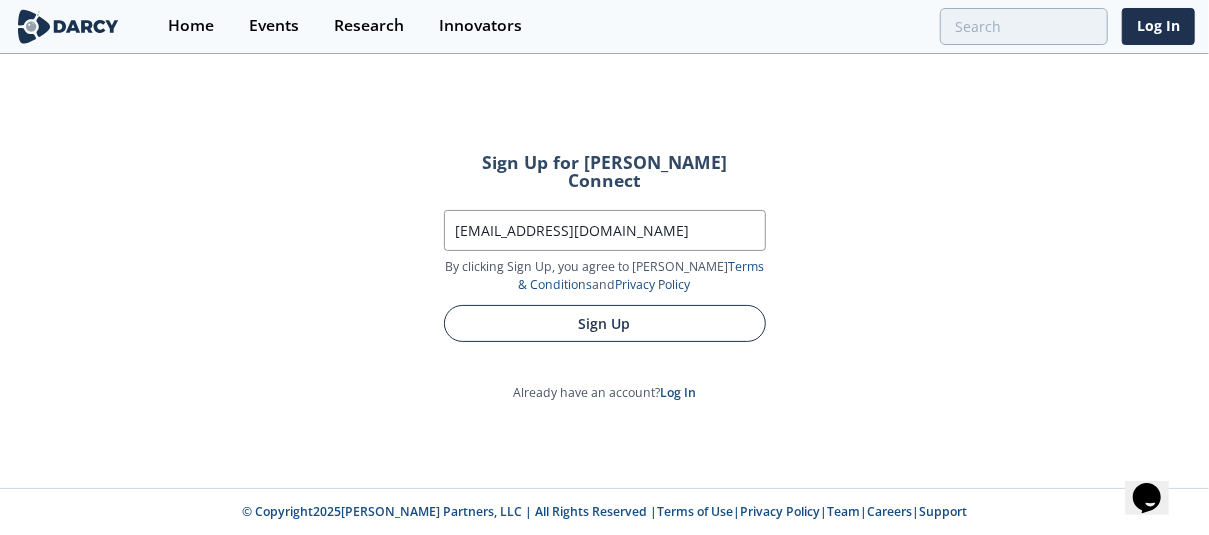 click on "Sign Up" at bounding box center [605, 323] 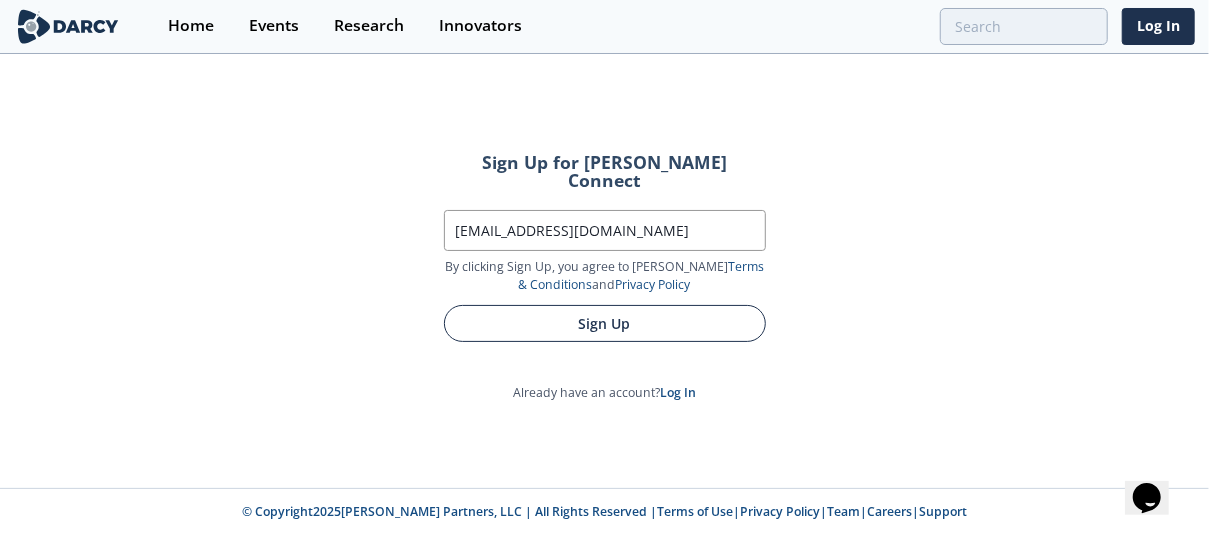 click on "Sign Up" at bounding box center (605, 323) 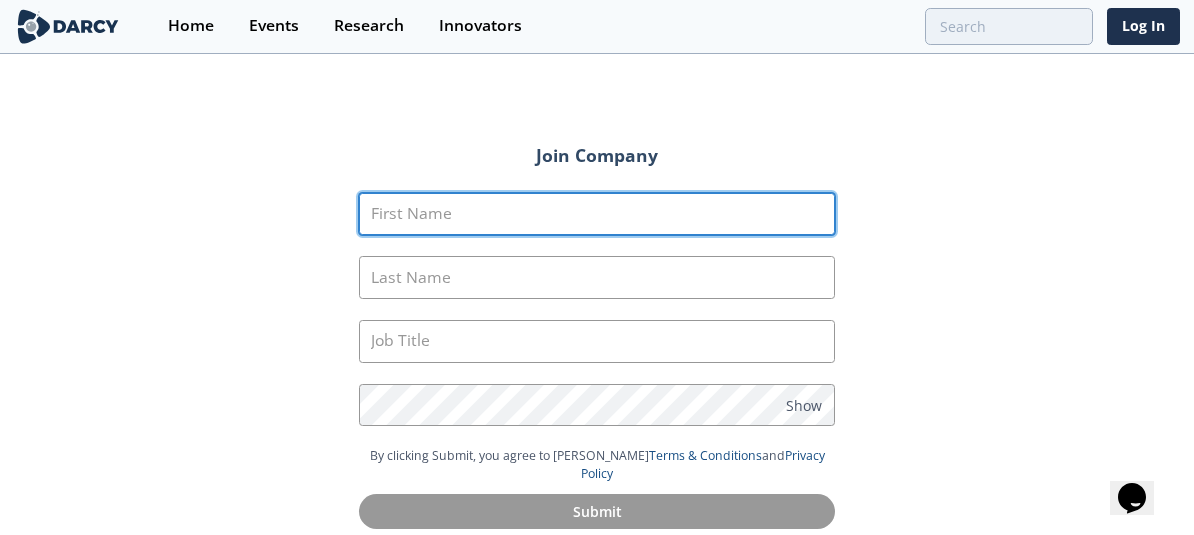 click on "First Name" at bounding box center [597, 214] 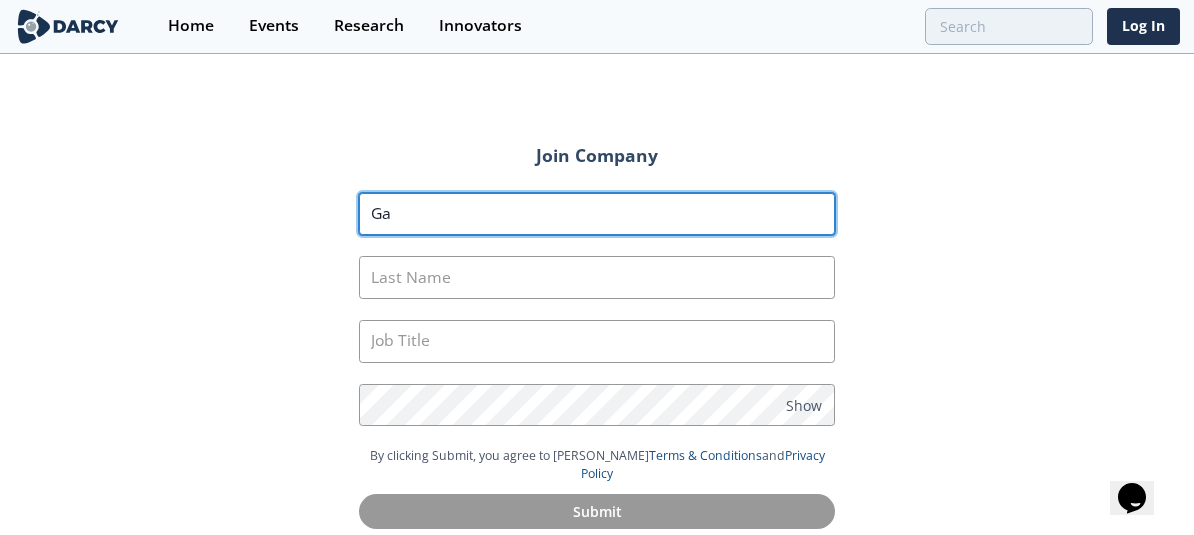 type on "G" 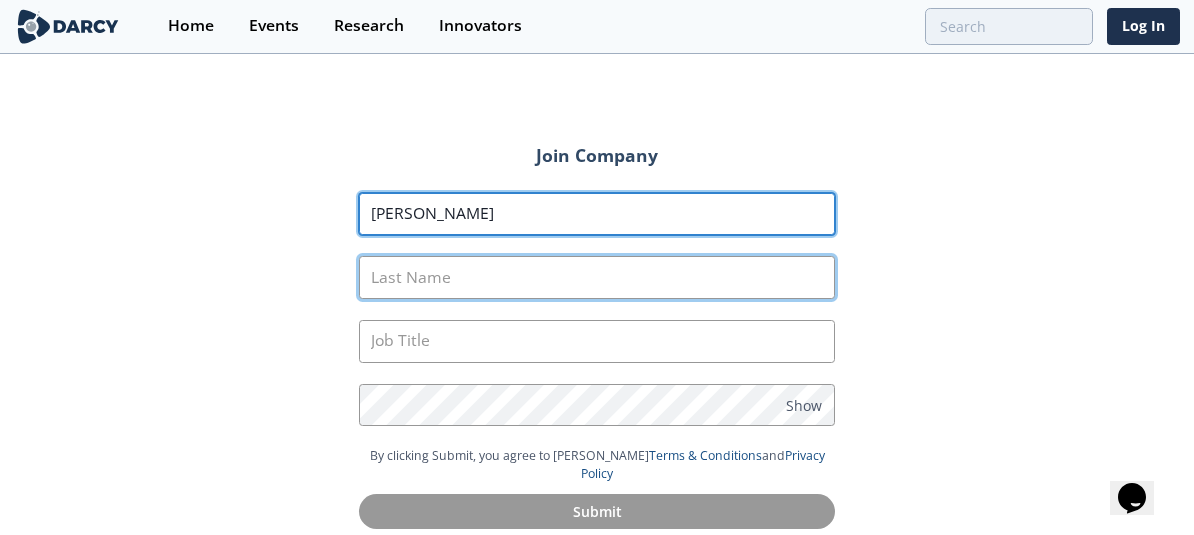 type on "[PERSON_NAME]" 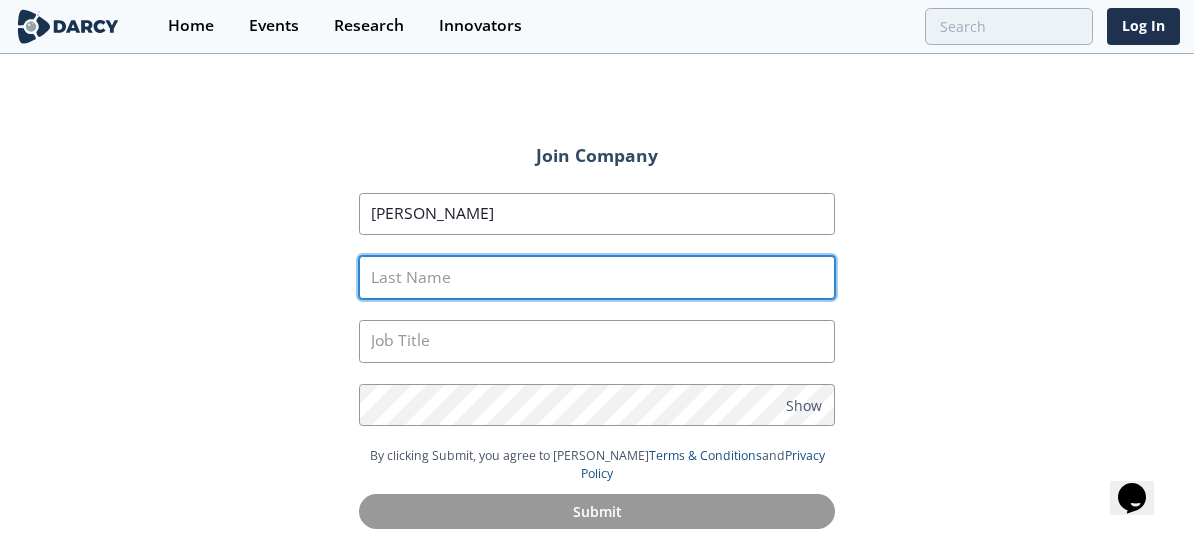 click on "Last Name" at bounding box center (597, 277) 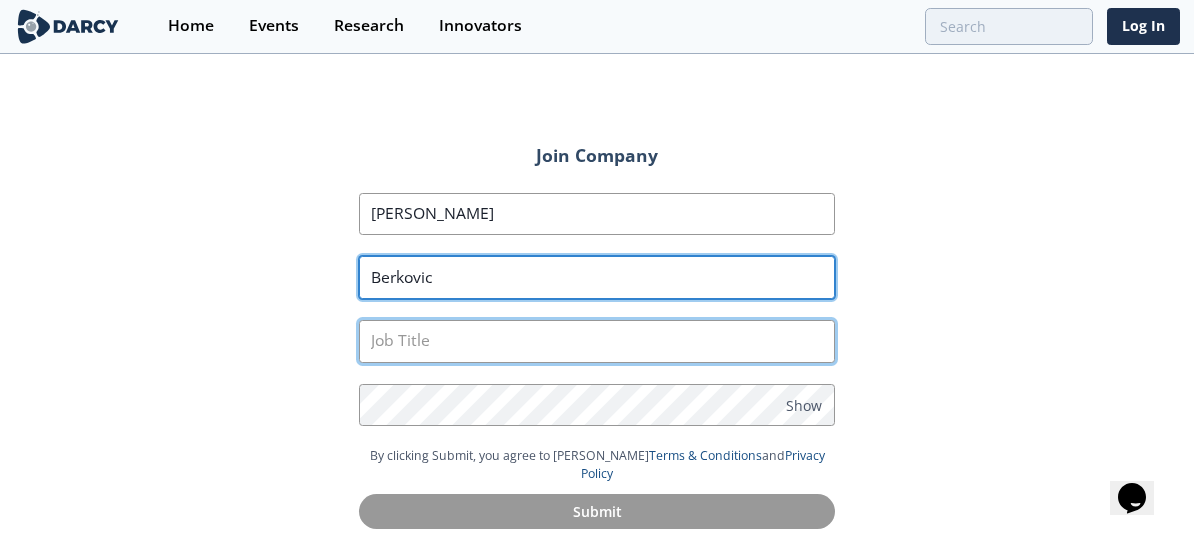 type on "Berkovic" 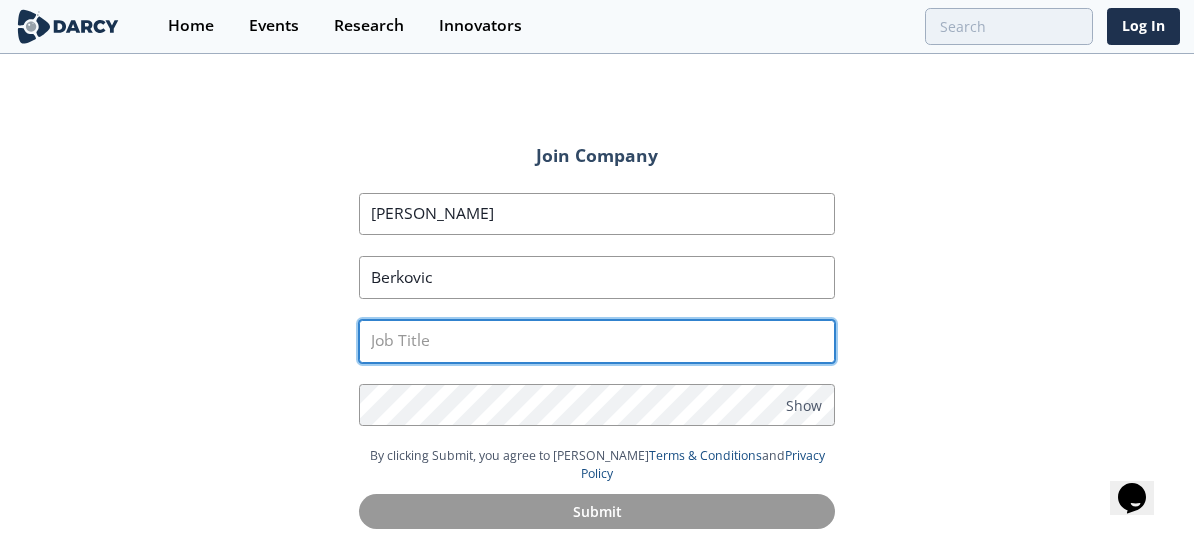 click at bounding box center [597, 341] 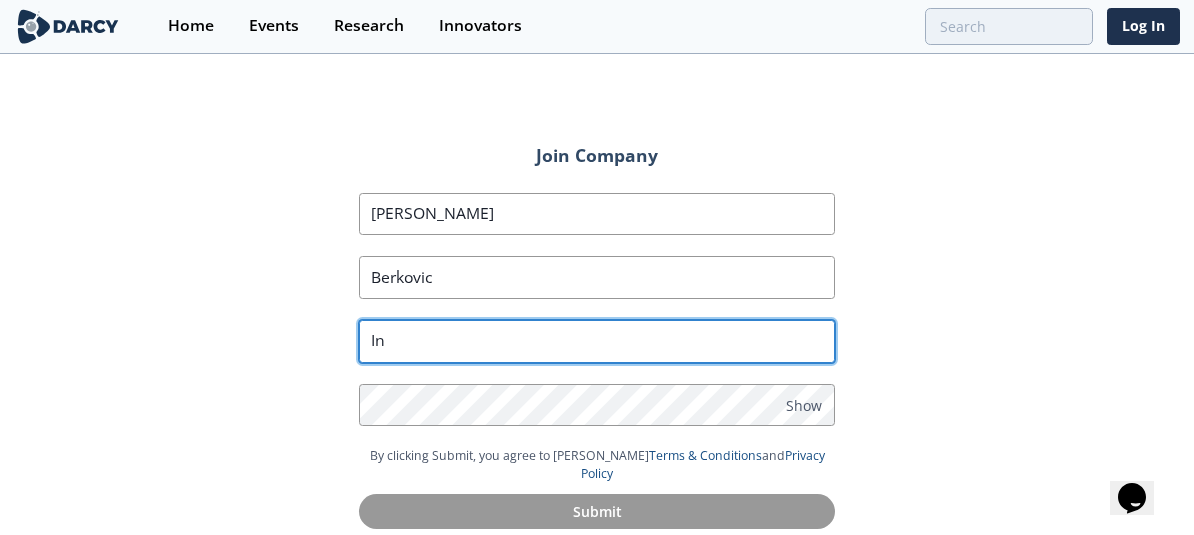 type on "I" 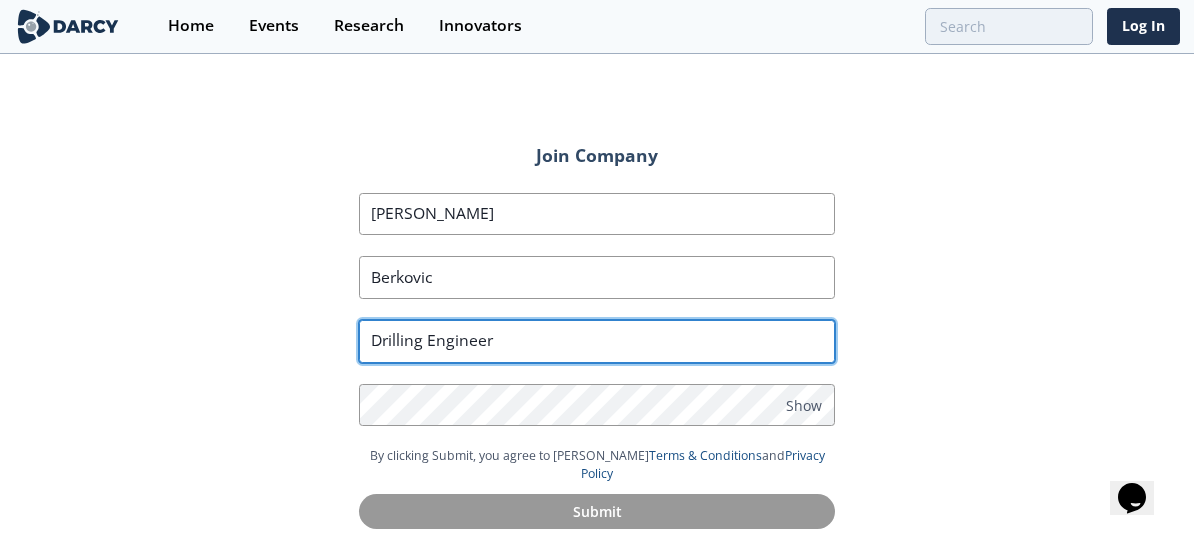 type on "Drilling Engineer" 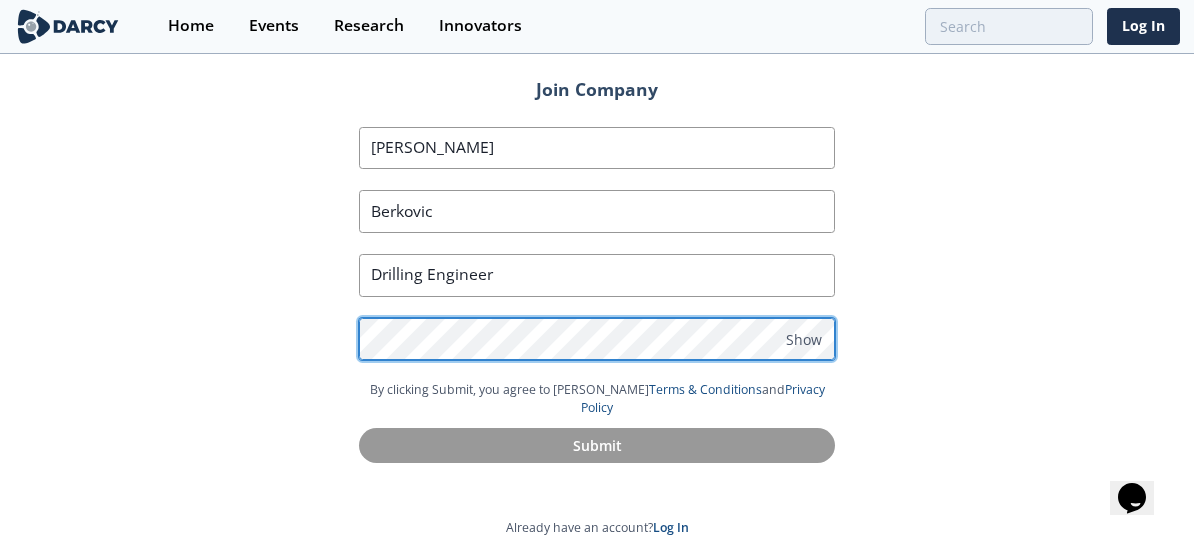 scroll, scrollTop: 94, scrollLeft: 0, axis: vertical 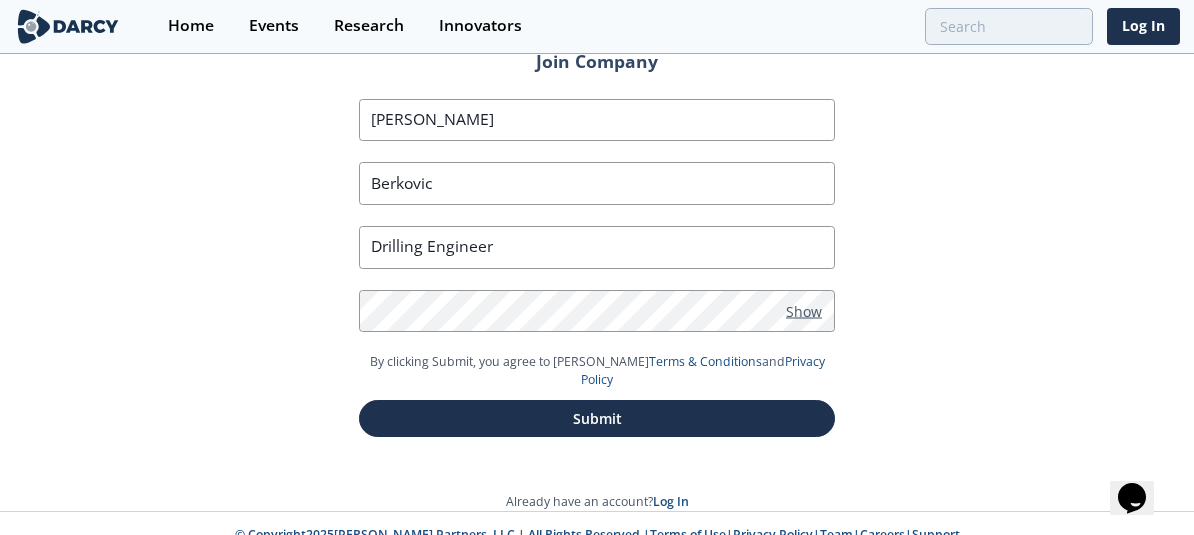 click on "Show" at bounding box center [804, 310] 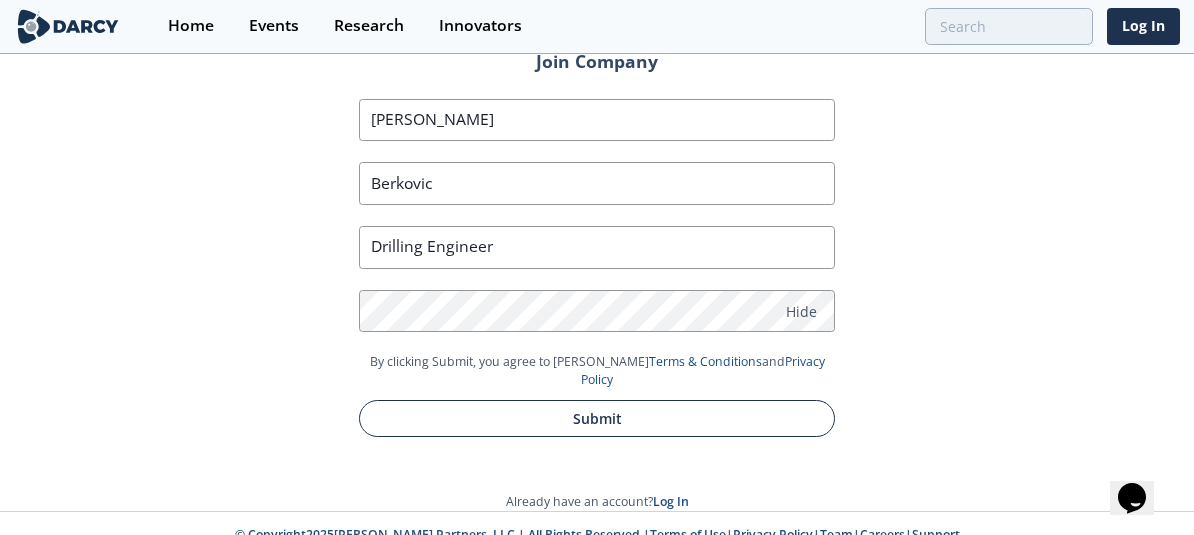click on "Submit" at bounding box center (597, 418) 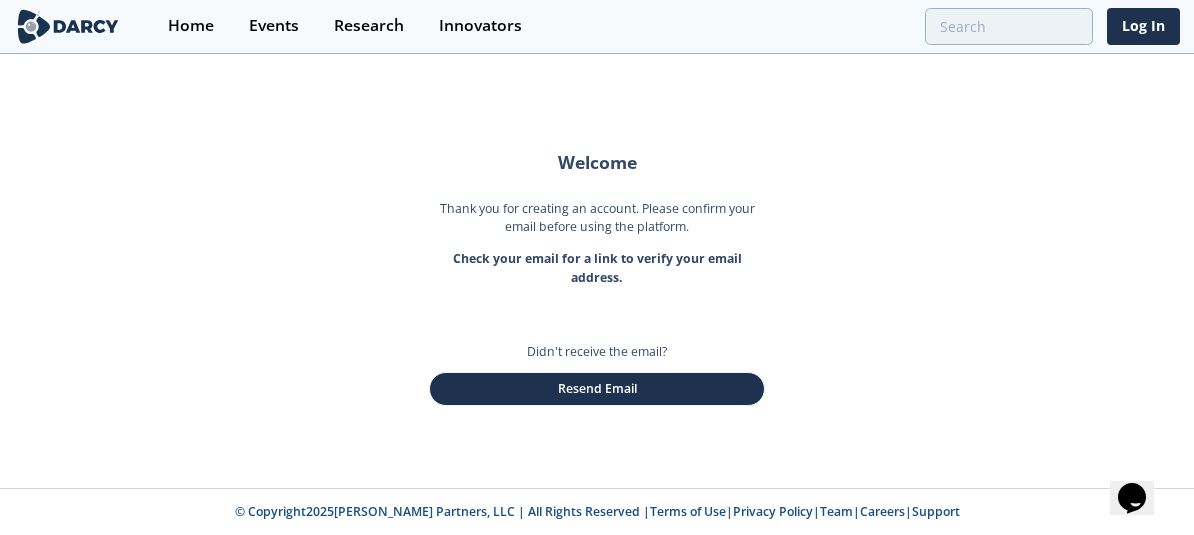 scroll, scrollTop: 0, scrollLeft: 0, axis: both 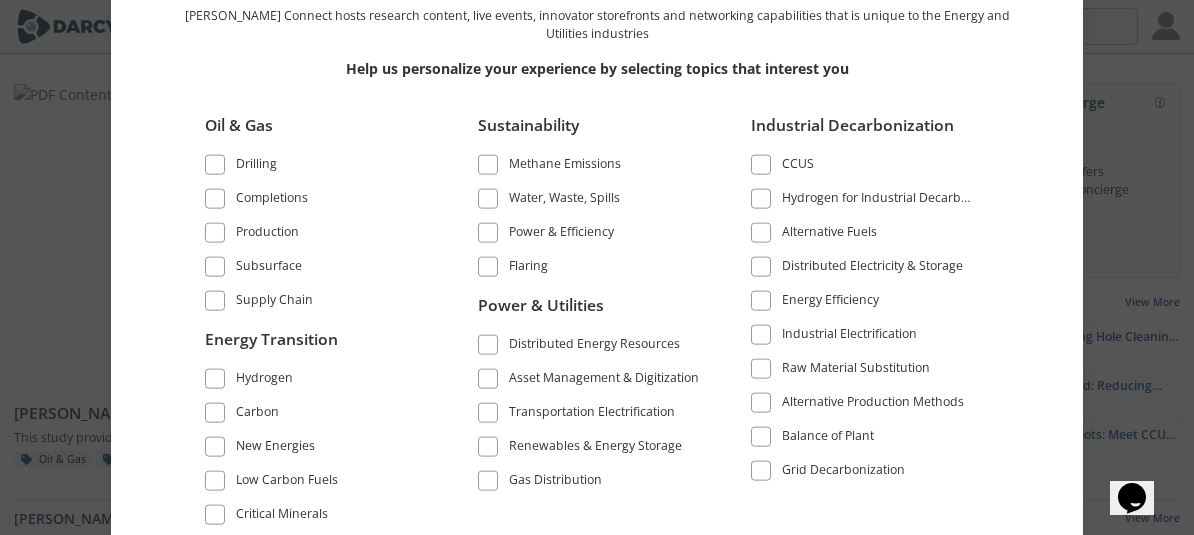click at bounding box center (215, 164) 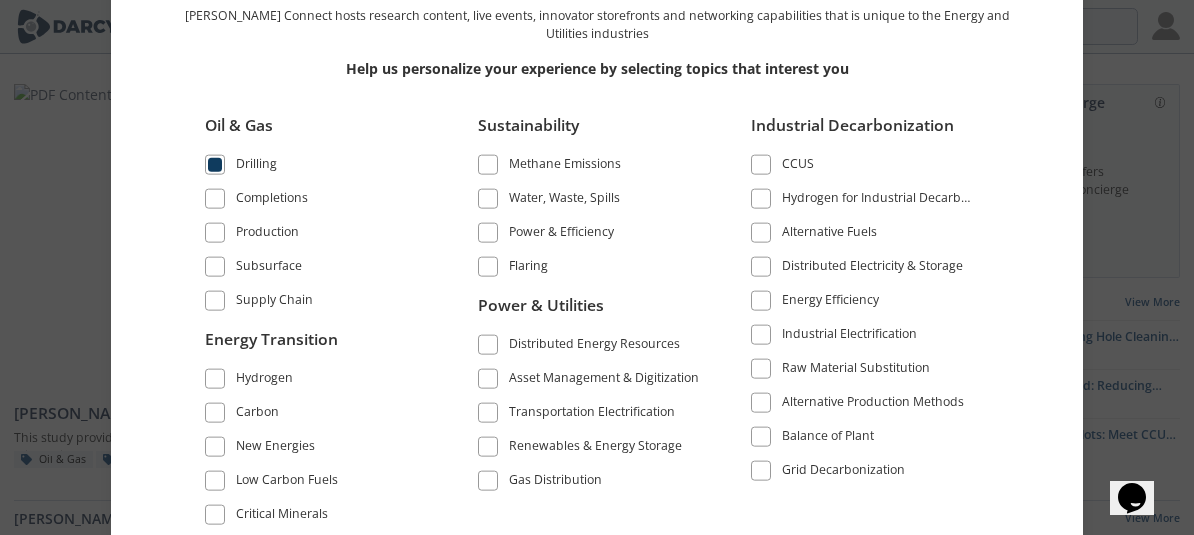 click at bounding box center [215, 198] 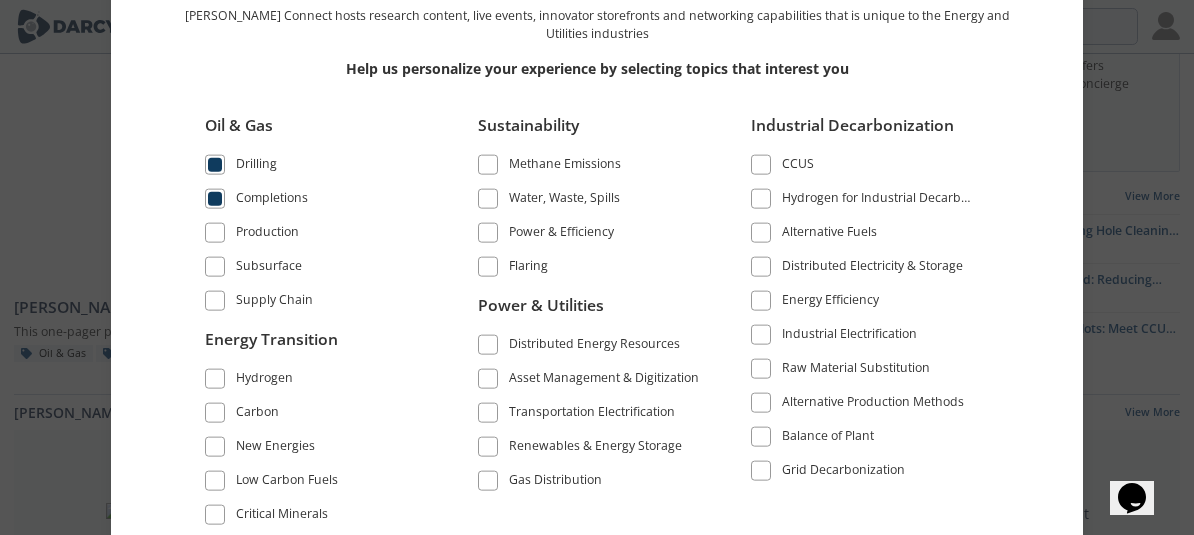 scroll, scrollTop: 100, scrollLeft: 0, axis: vertical 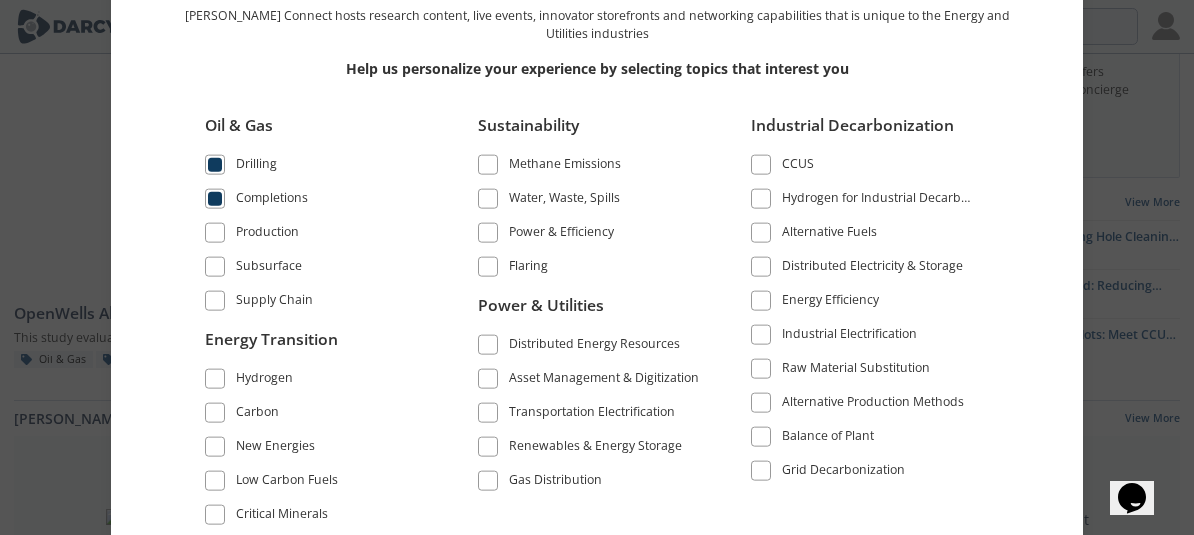 click at bounding box center [488, 232] 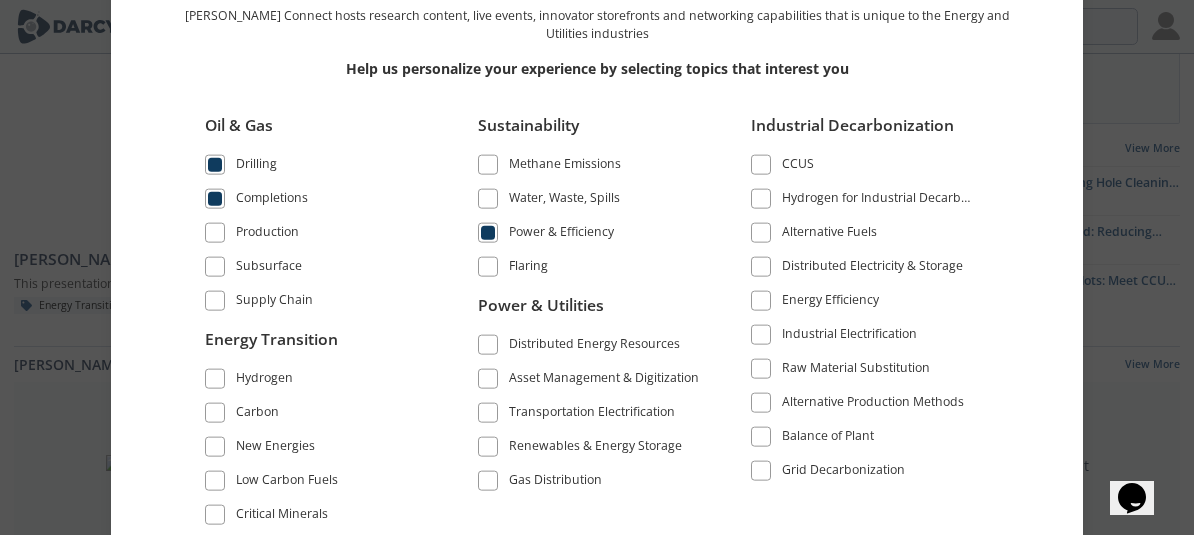 scroll, scrollTop: 200, scrollLeft: 0, axis: vertical 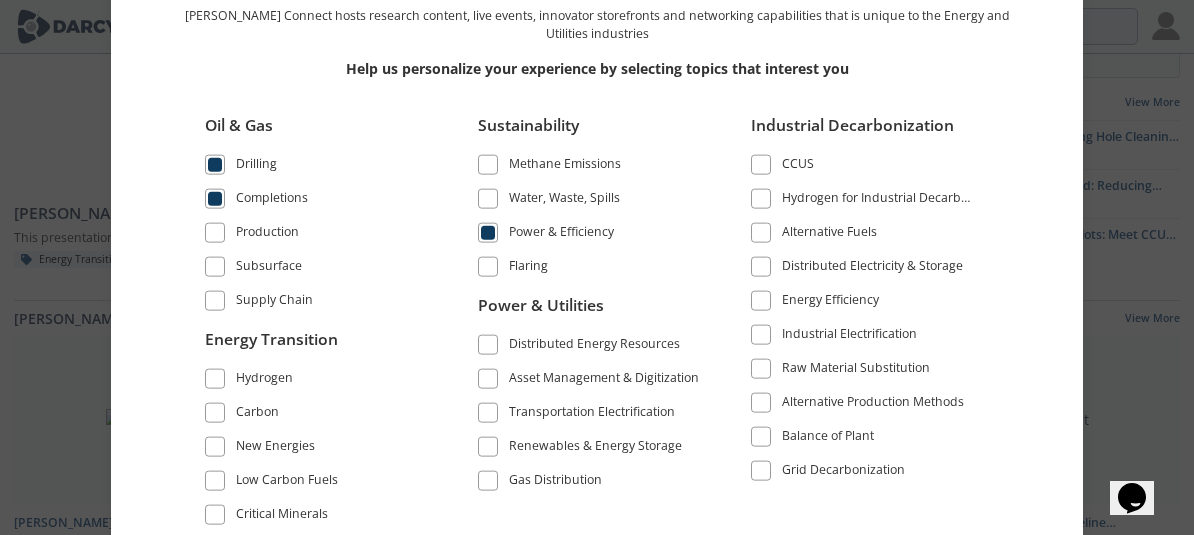 click on "Welcome to [PERSON_NAME] Connect
[PERSON_NAME] Connect hosts research content, live events, innovator storefronts and networking capabilities that is unique to the Energy and Utilities industries
Help us personalize your experience by selecting topics that interest you
Oil & Gas
Drilling
Completions" at bounding box center (597, 267) 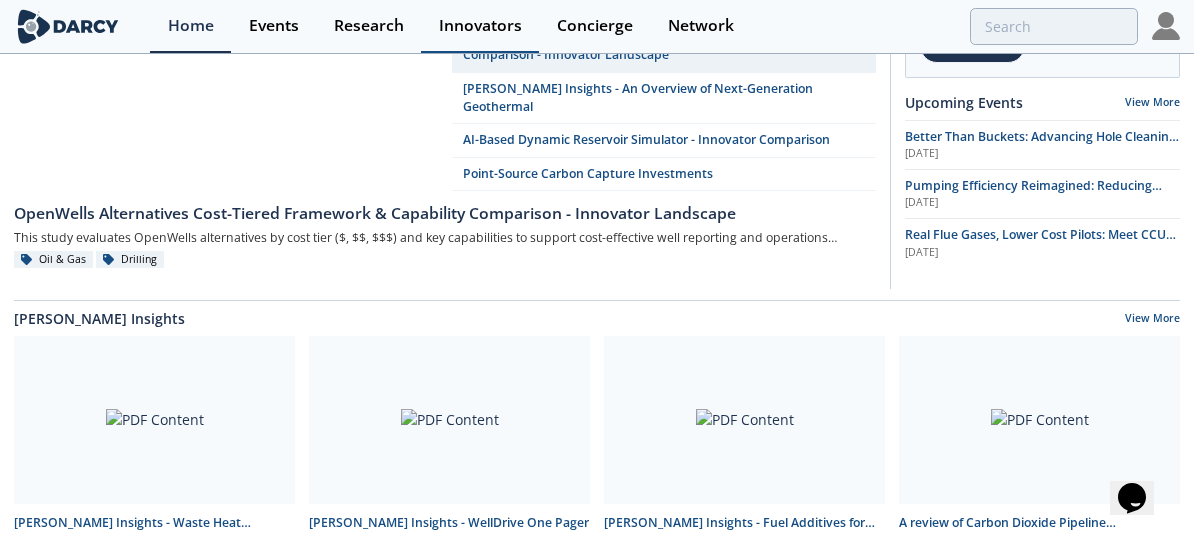 click on "Innovators" at bounding box center [480, 26] 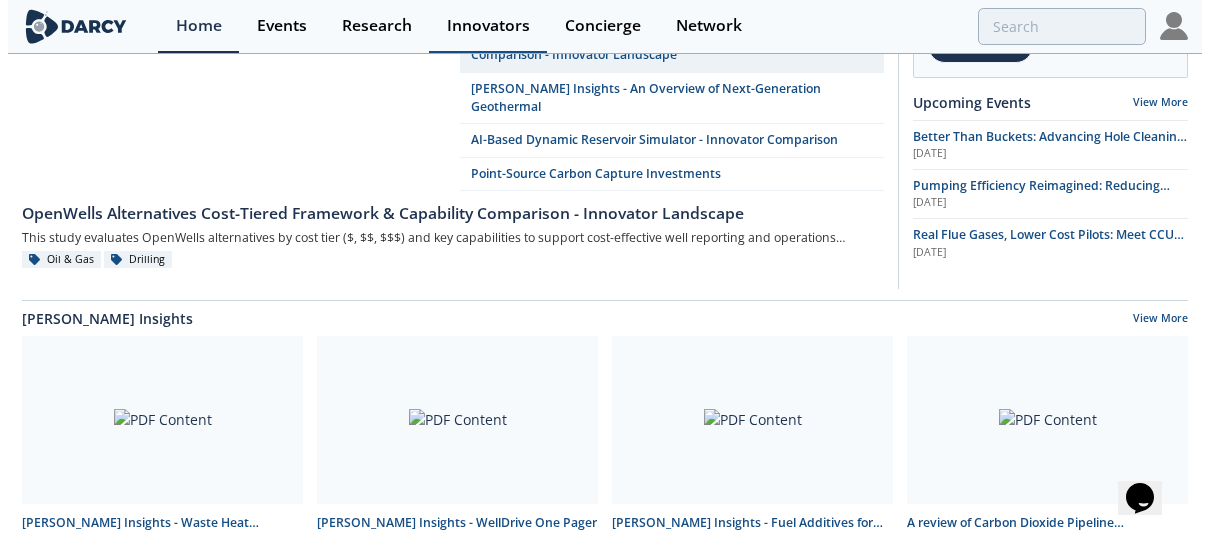 scroll, scrollTop: 0, scrollLeft: 0, axis: both 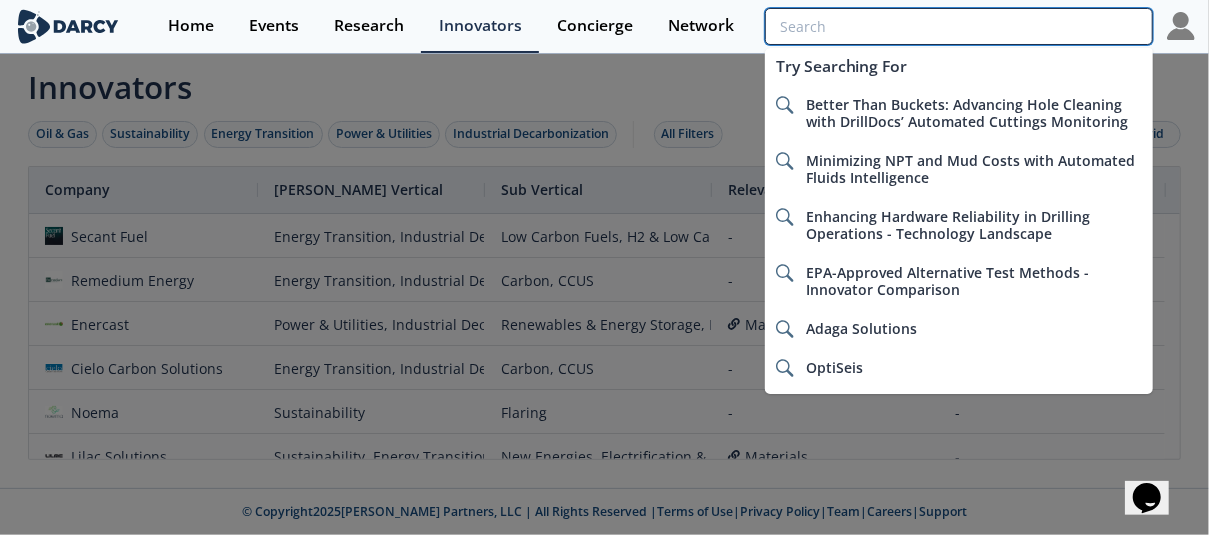 click at bounding box center (959, 26) 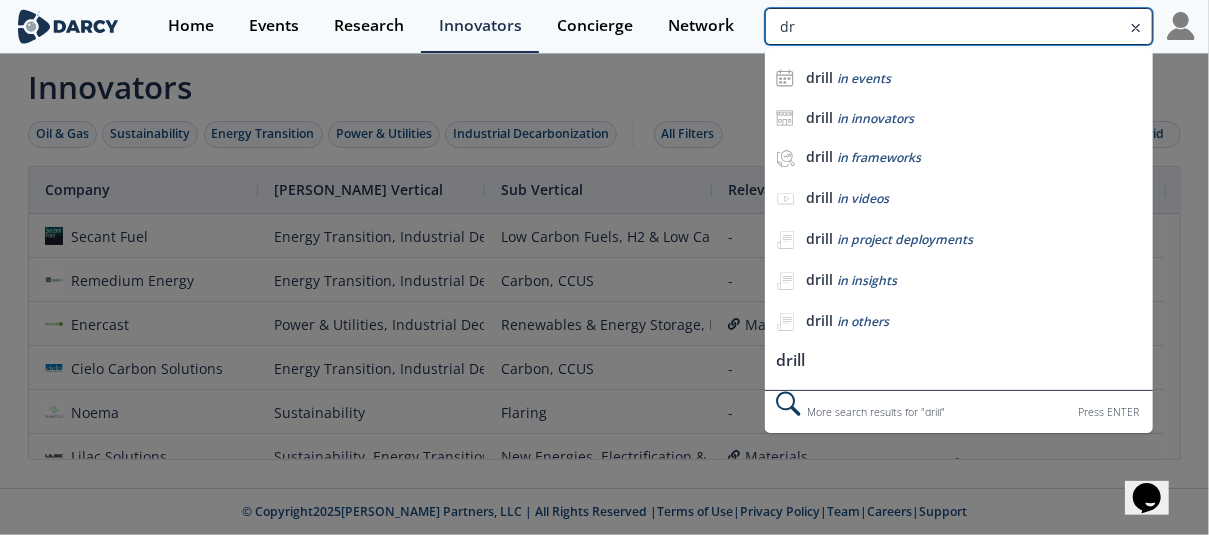 type on "d" 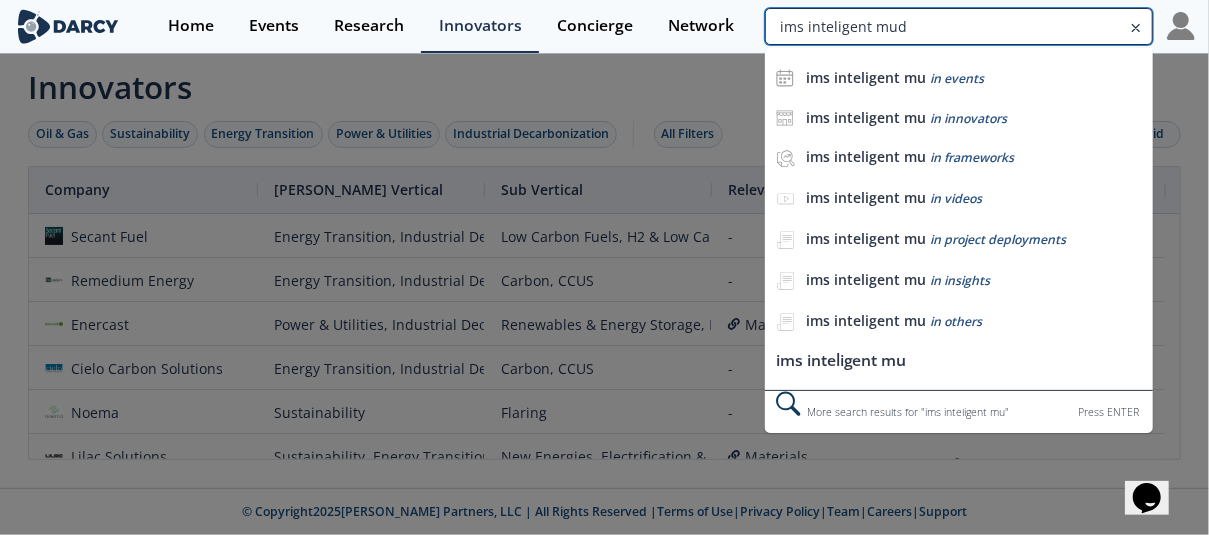type on "ims inteligent mud" 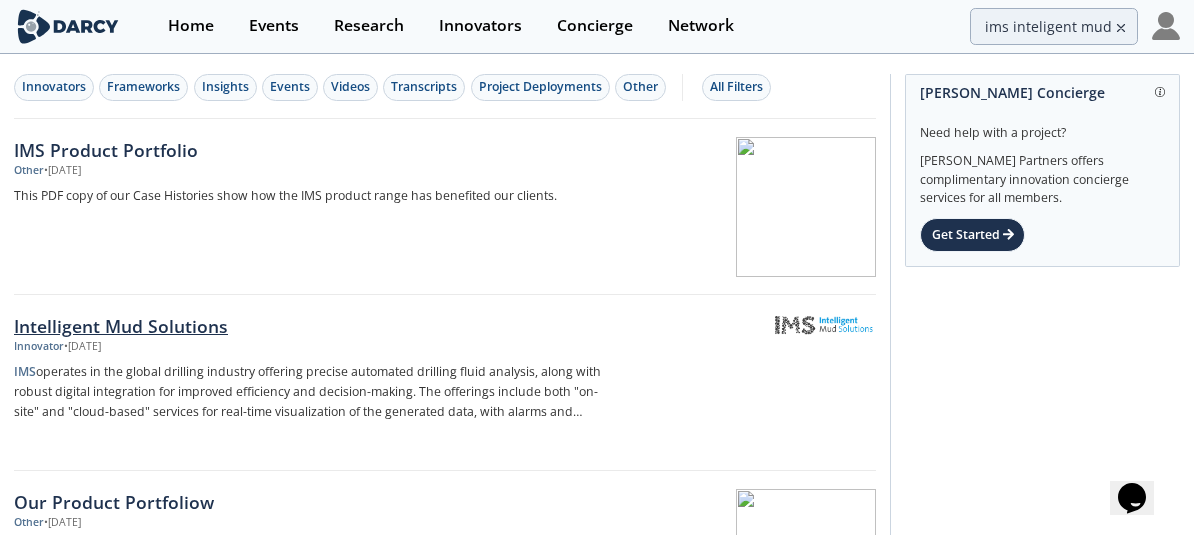 click on "Intelligent Mud Solutions" at bounding box center (312, 326) 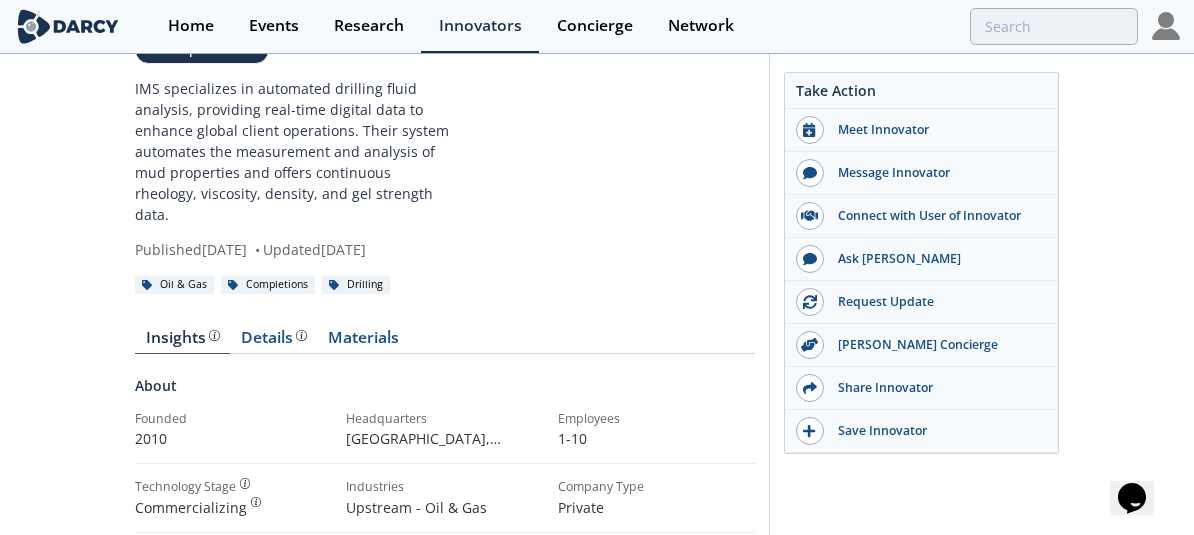 scroll, scrollTop: 100, scrollLeft: 0, axis: vertical 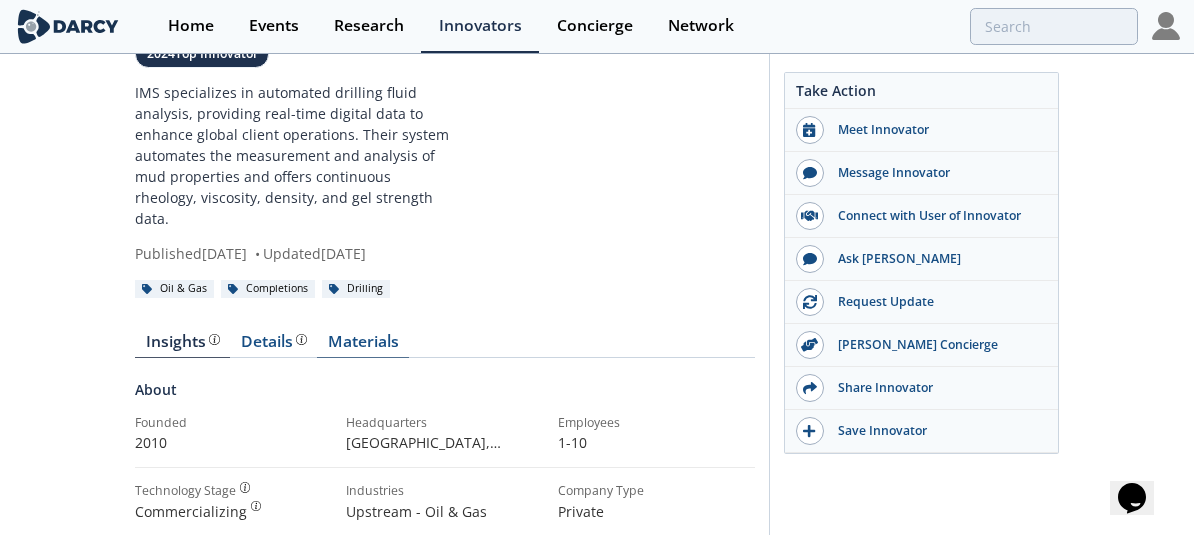 click on "Materials" at bounding box center [363, 346] 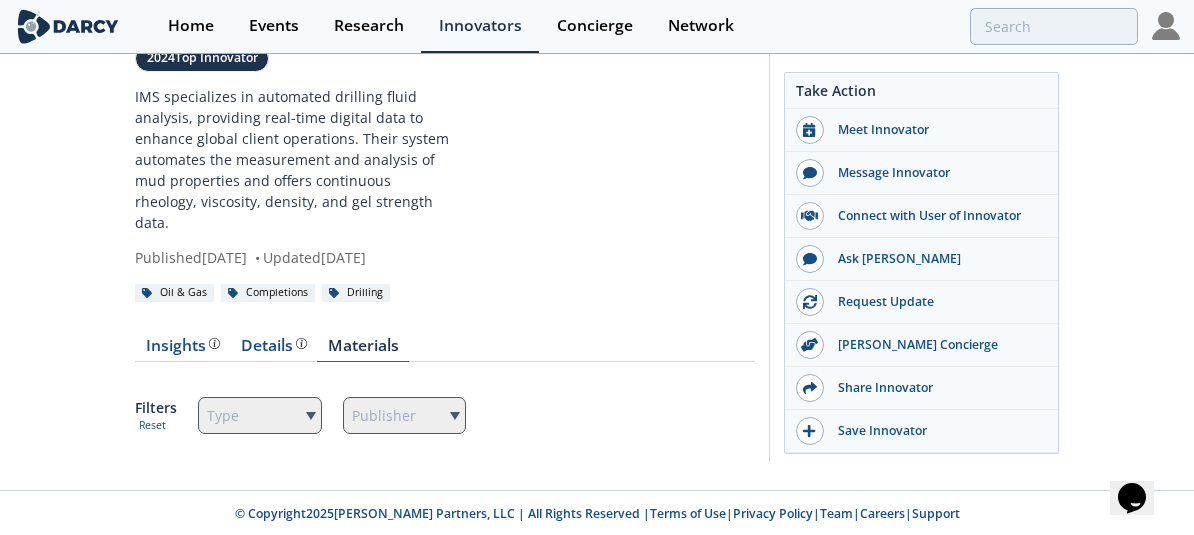 scroll, scrollTop: 100, scrollLeft: 0, axis: vertical 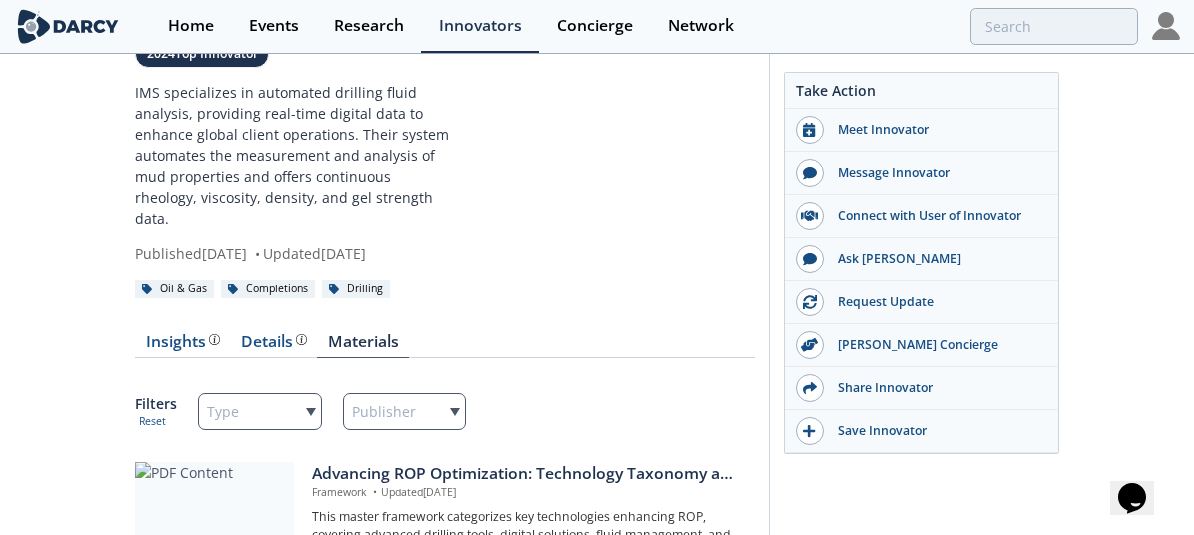 click on "Type
Publisher" at bounding box center [476, 411] 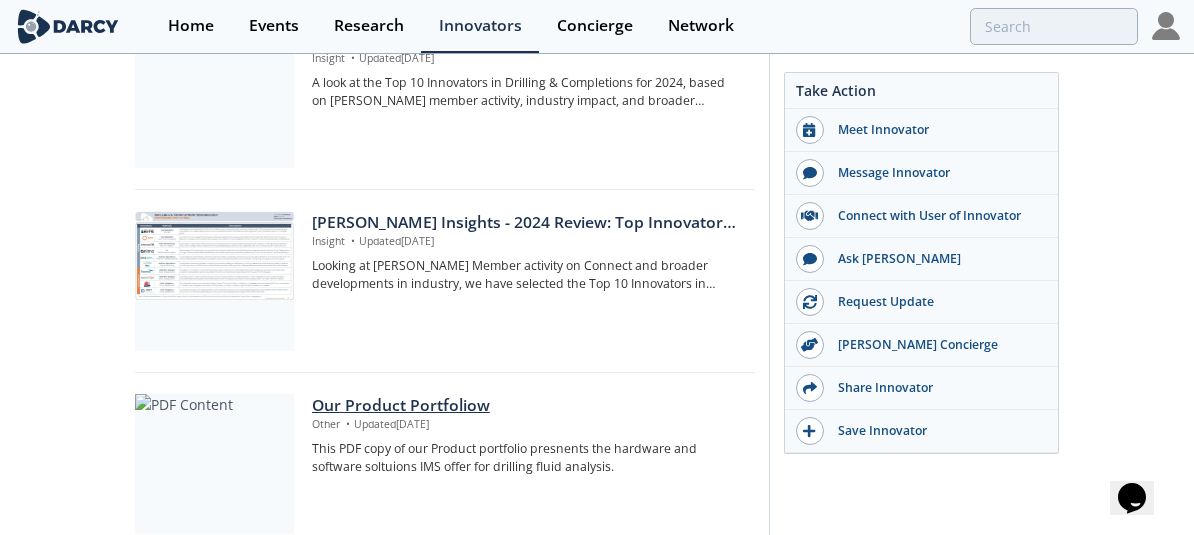 scroll, scrollTop: 1100, scrollLeft: 0, axis: vertical 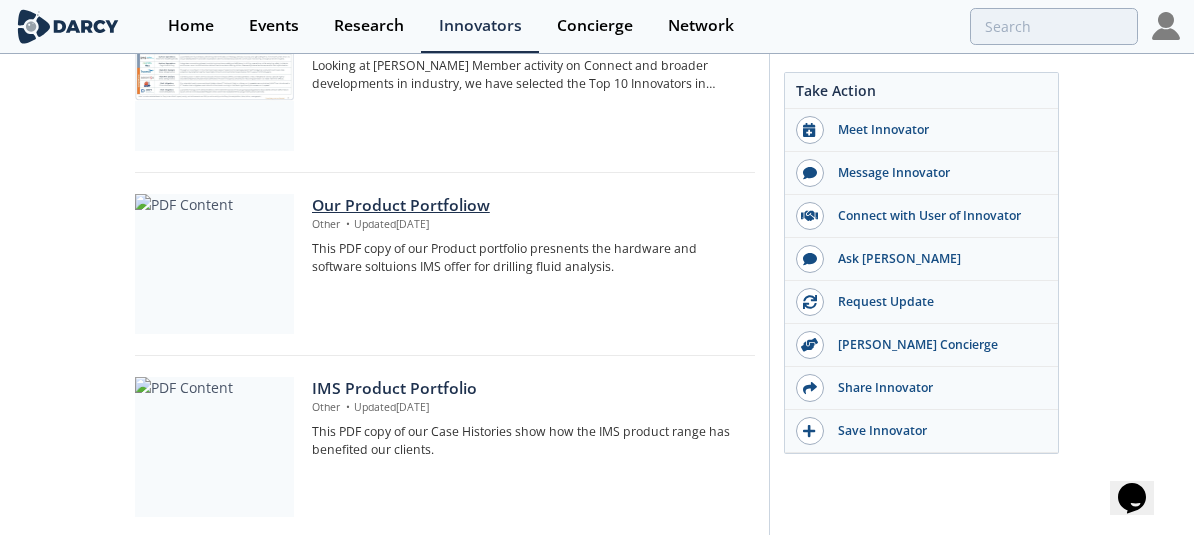 click on "Our Product Portfoliow" at bounding box center (526, 206) 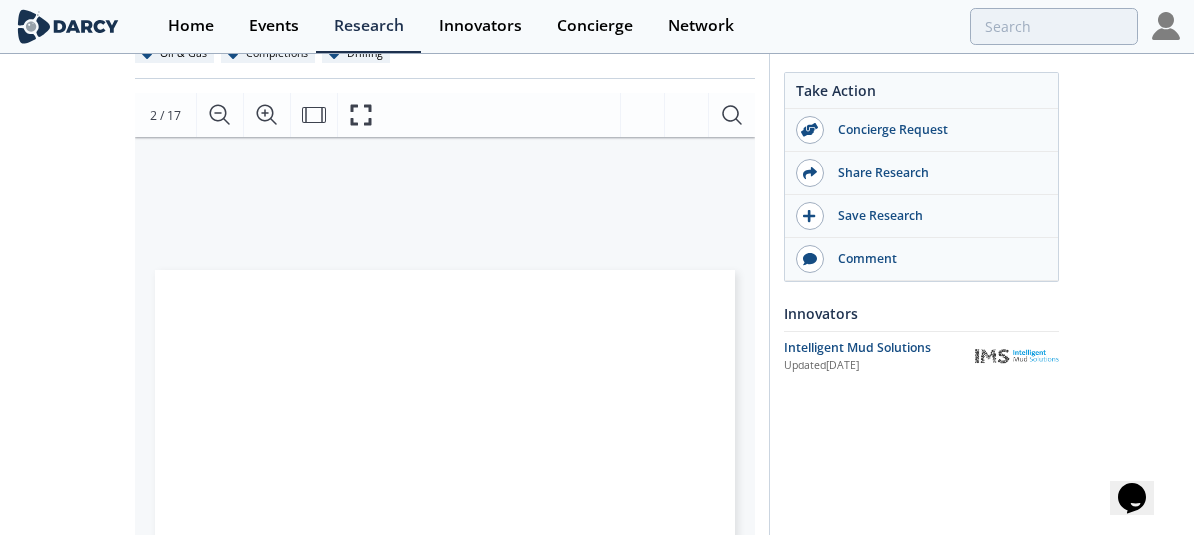 scroll, scrollTop: 300, scrollLeft: 0, axis: vertical 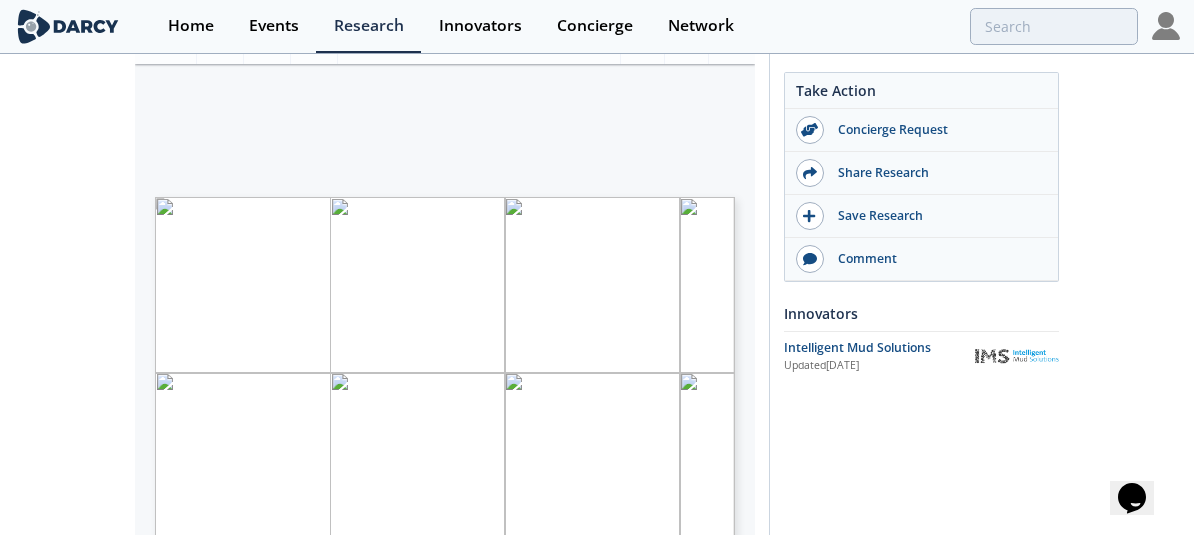 click on "Take Action
Concierge Request
Share Research
Save Research
Comment
Innovators
Updated" at bounding box center (914, 465) 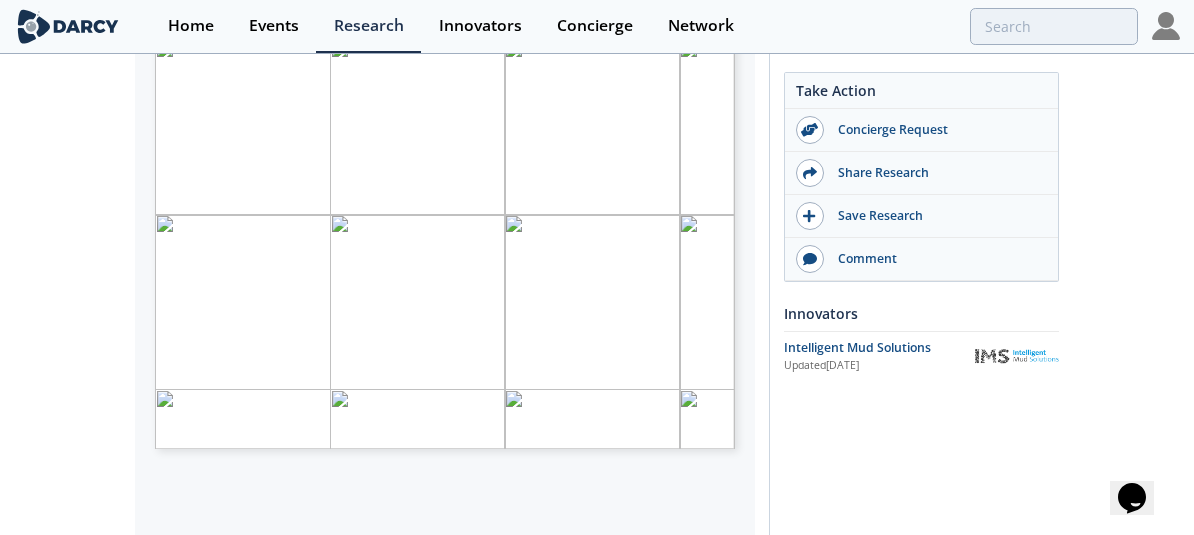 scroll, scrollTop: 500, scrollLeft: 0, axis: vertical 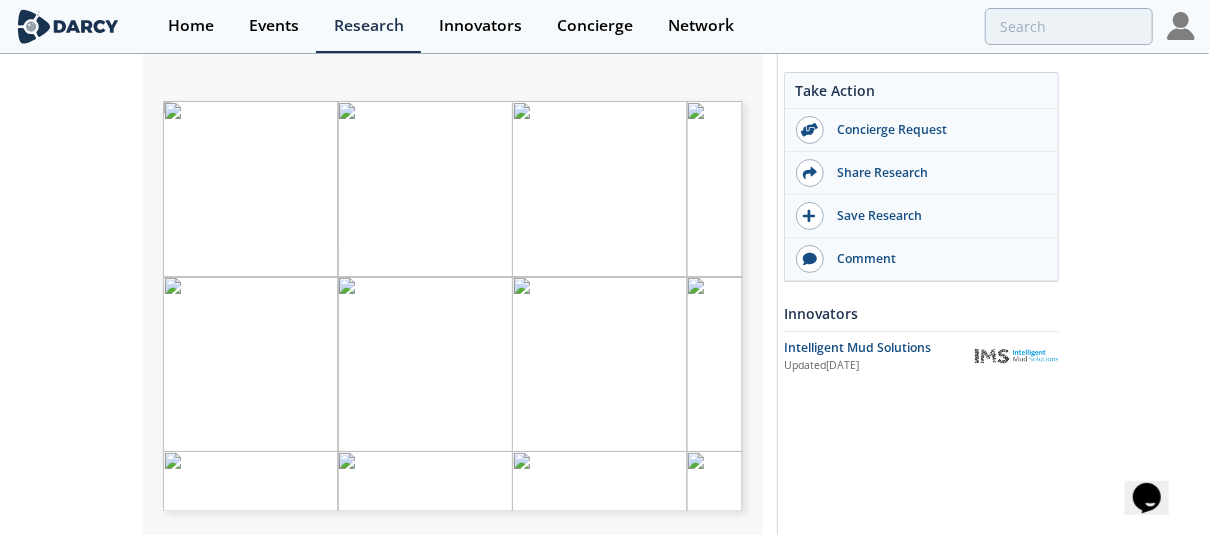 click at bounding box center [363, 242] 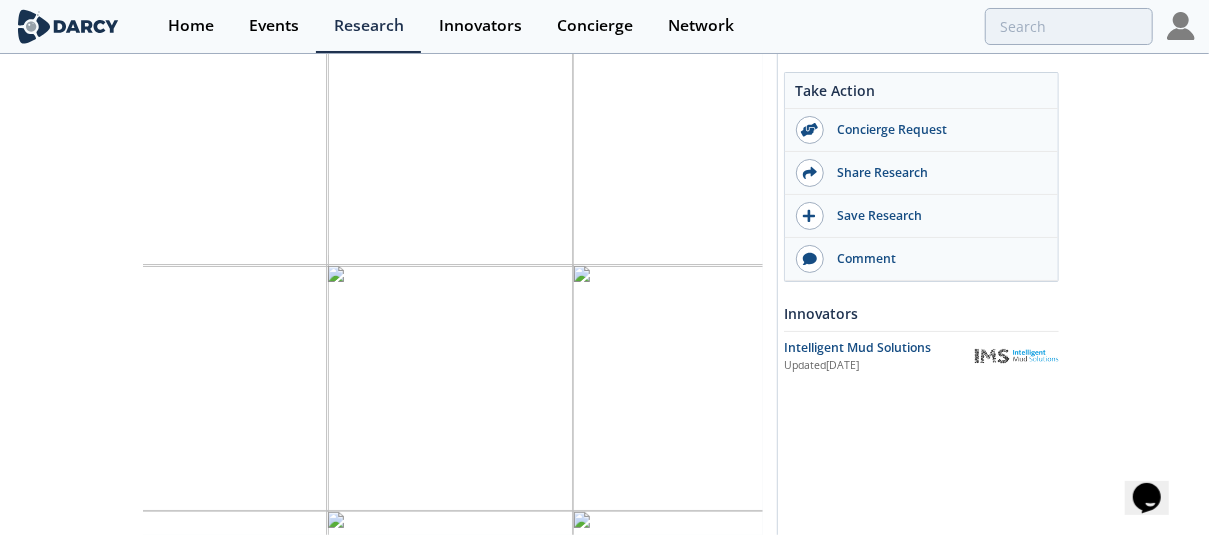 scroll, scrollTop: 0, scrollLeft: 121, axis: horizontal 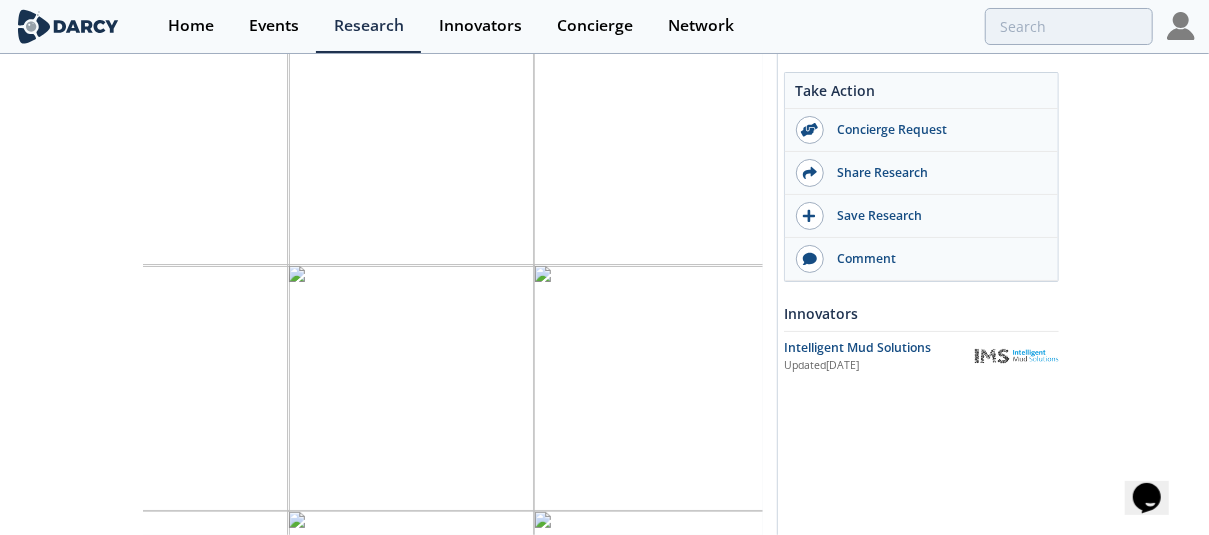 drag, startPoint x: 302, startPoint y: 308, endPoint x: 456, endPoint y: 270, distance: 158.61903 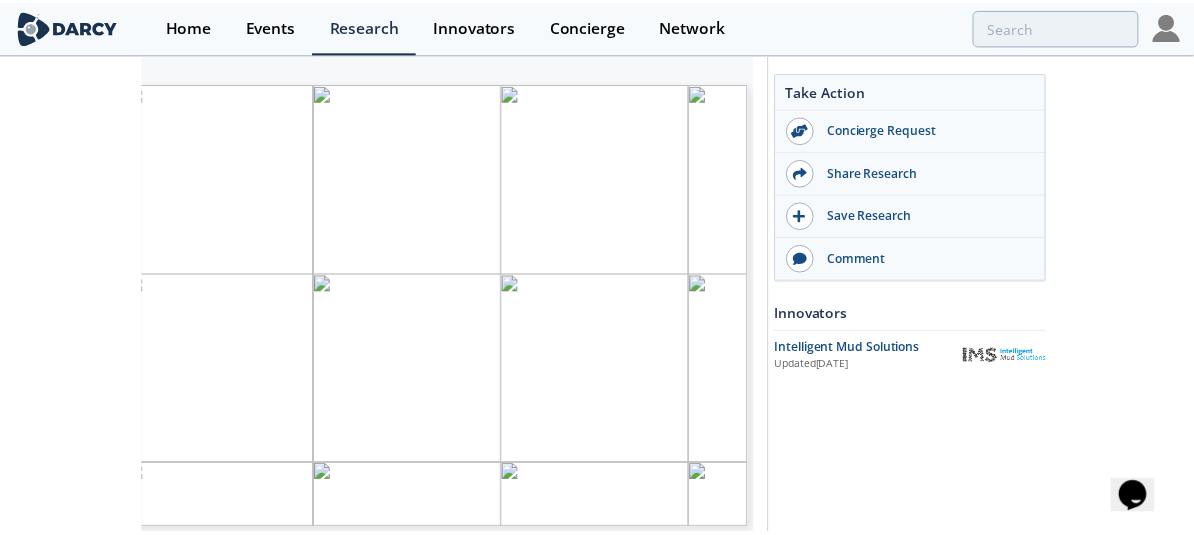 scroll, scrollTop: 0, scrollLeft: 0, axis: both 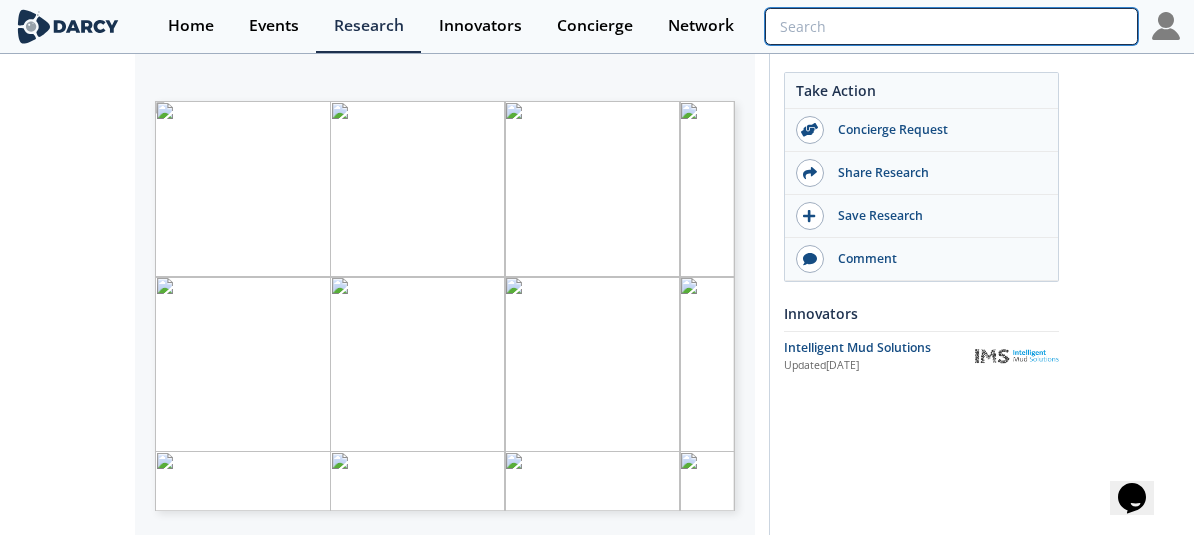 click at bounding box center [951, 26] 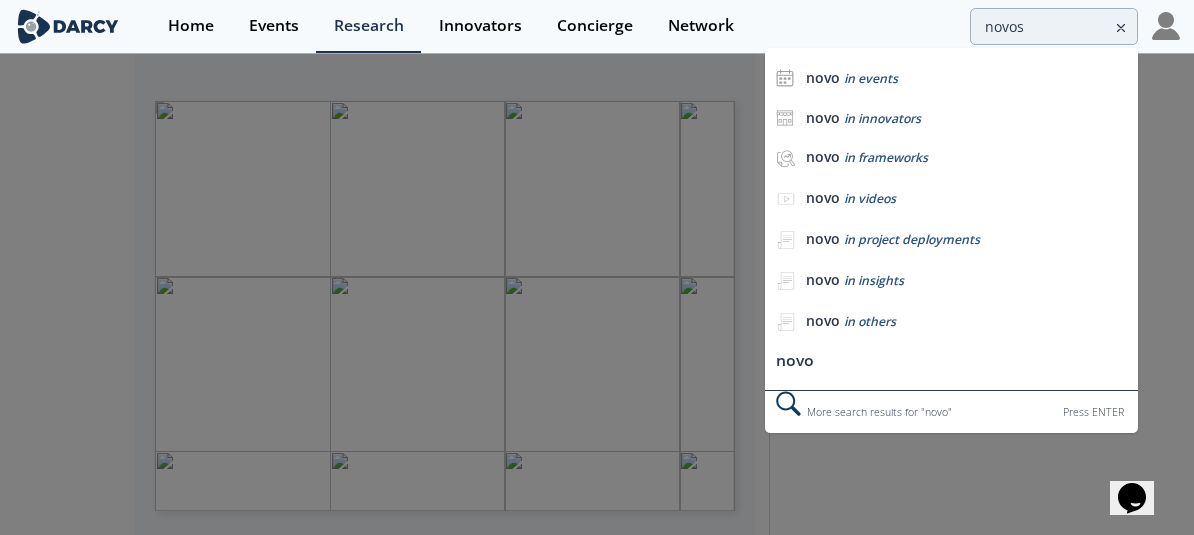 scroll, scrollTop: 0, scrollLeft: 0, axis: both 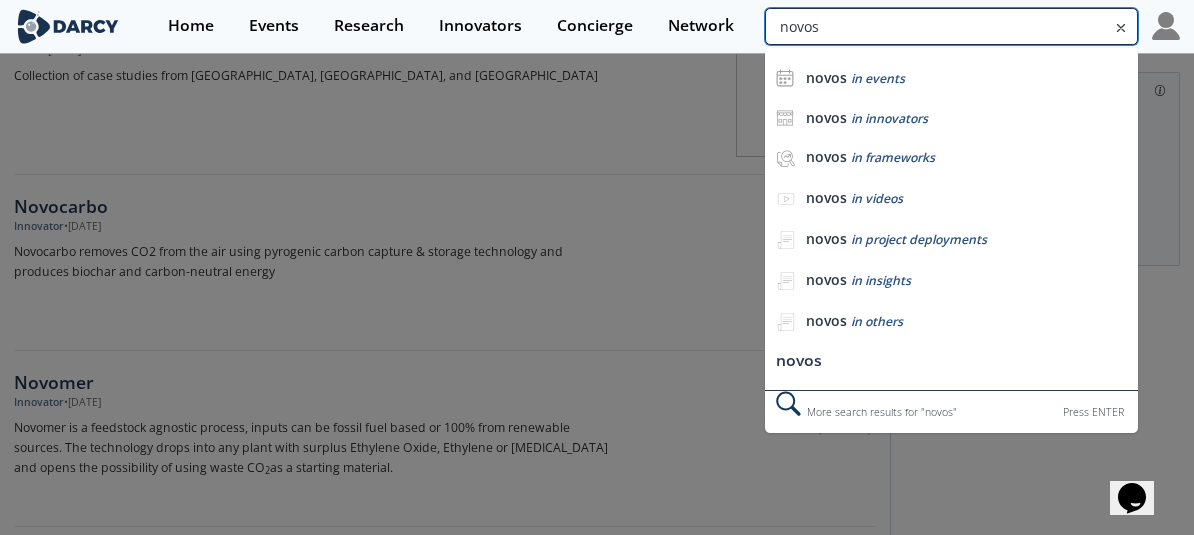 click on "novos" at bounding box center [951, 26] 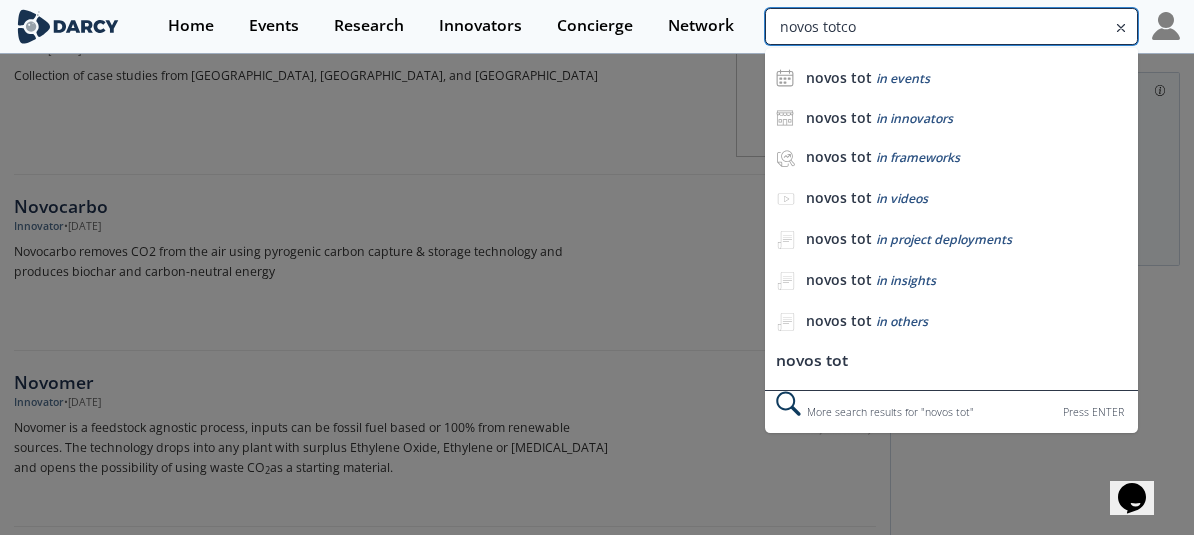 type on "novos totco" 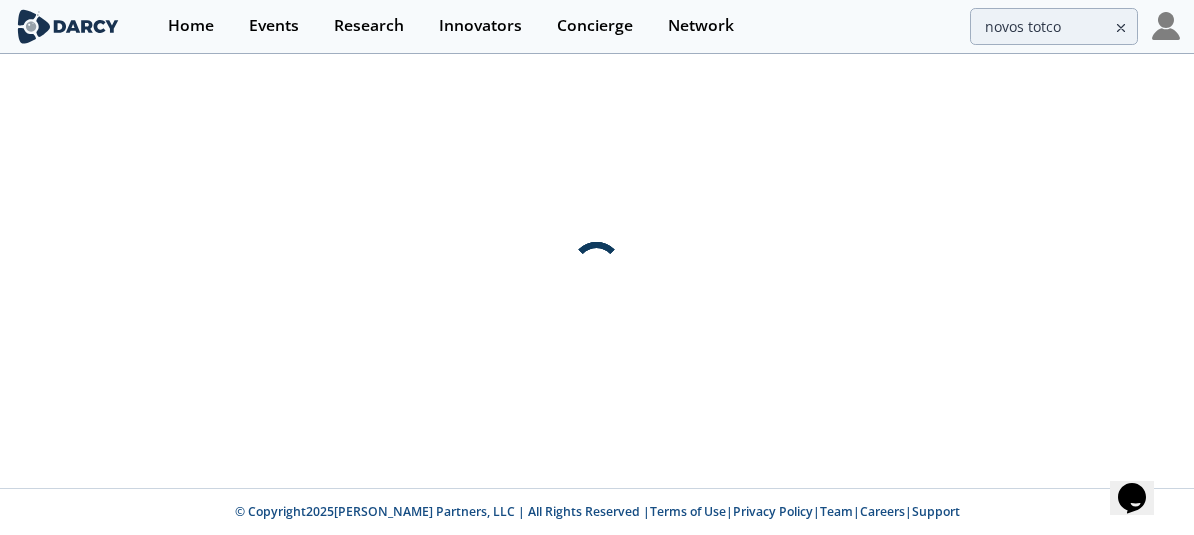 scroll, scrollTop: 0, scrollLeft: 0, axis: both 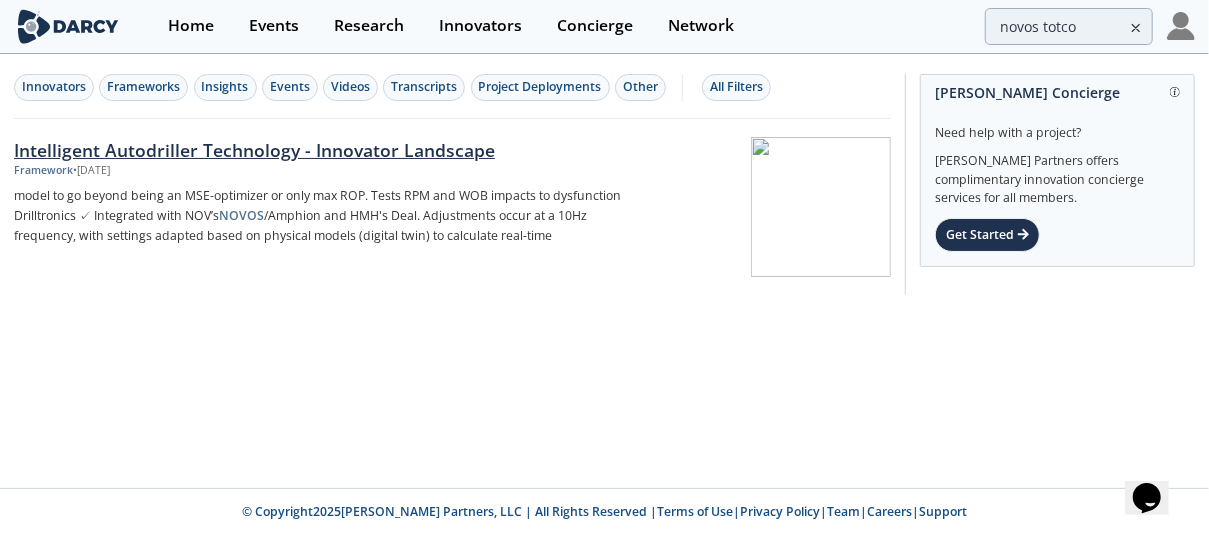 click at bounding box center [765, 207] 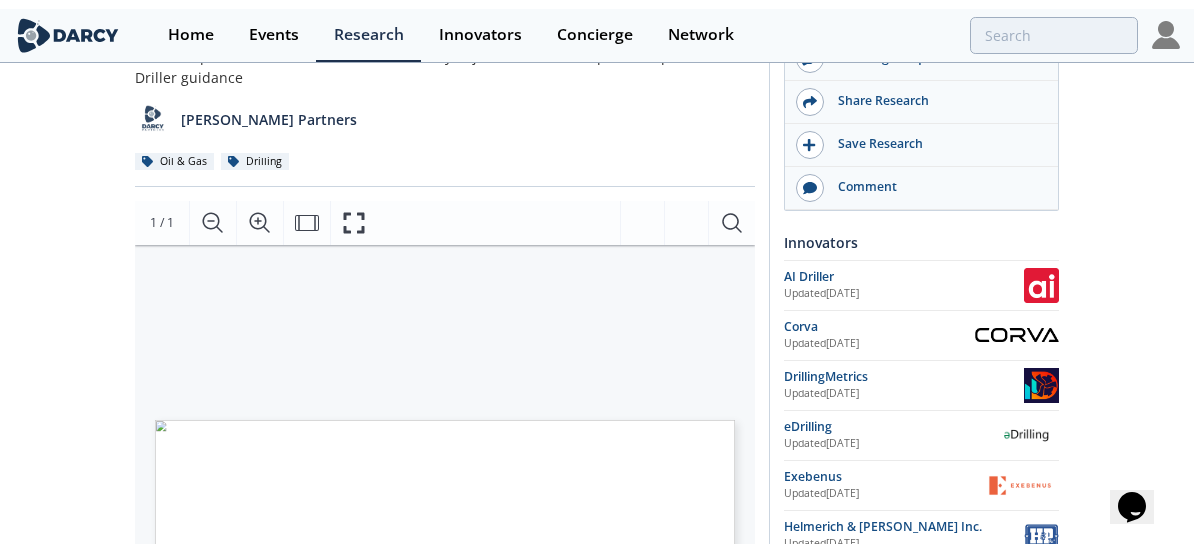 scroll, scrollTop: 200, scrollLeft: 0, axis: vertical 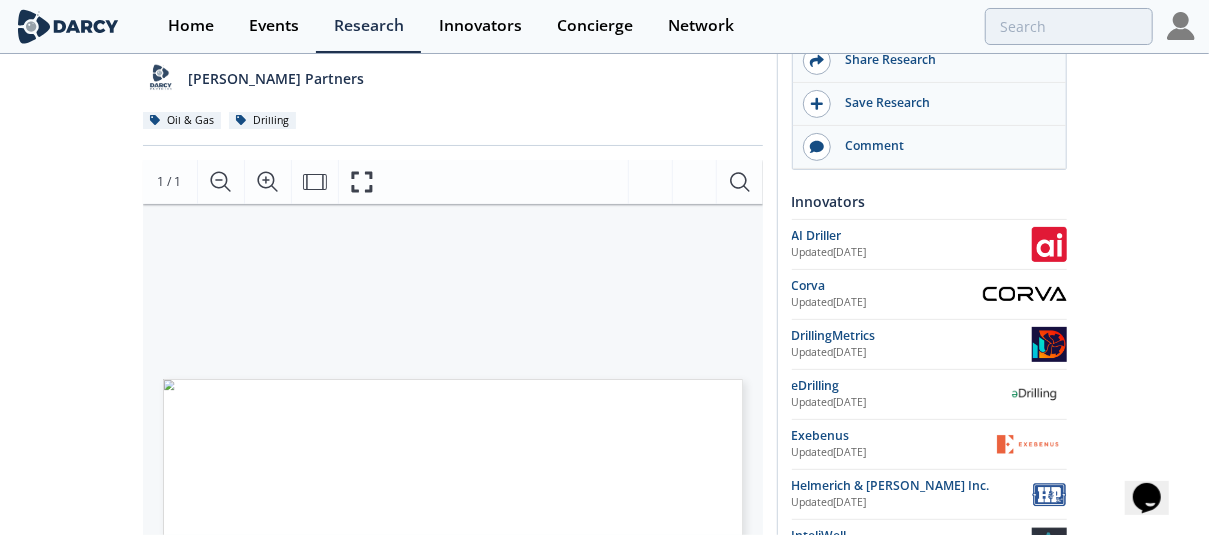 click on "Proprietary and confidential
INTELLIGENT AUTODRILLER TECHNOLOGY
INNOVATOR LANDSCAPE
Innovator  Product  System-
Agnostic
No Pre-training
Required  Notes
Closed - loop
DAS  ✓  ✓  Two optimization modes: Wave Mode to optimize WOB and RPM for min MSE or DiffP Mode to max ROP
through high bit torque. A “Roadmap” can change setpoints at different MDs
KAIZEN  ✓  Used in advisory (recs to driller) or control (direct to autodriller) modes. Uses a physics-based AI model to go
beyond being an MSE-optimizer or only max ROP. Tests RPM and WOB impacts to dysfunction
Drilltronics  ✓  Integrated with NOV ’ s NOVOS/Amphion and HMH's Deal. Adjustments occur at a 10Hz frequency, with
settings adapted based on physical models (digital twin) to calculate real-time, safe working envelope
AI Rotary Assistant  ✓  ✓  Originally started in the automation space. Works with other AI Driller assistants and has flexibility to build
custom models
Predictive Drilling  ✓  ✓  ✓  ." at bounding box center [443, 377] 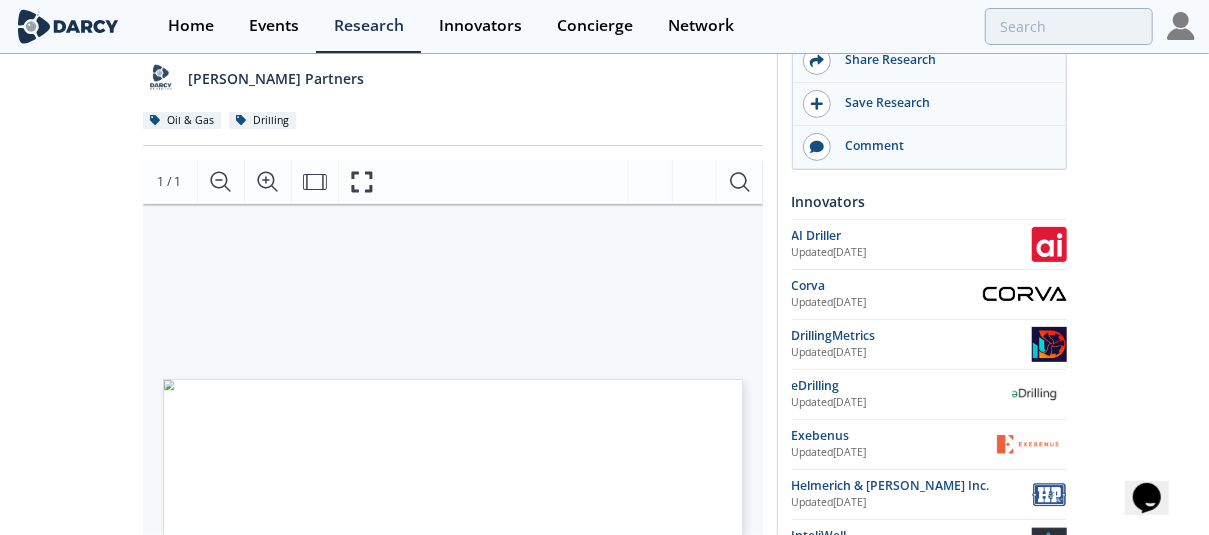 drag, startPoint x: 631, startPoint y: 372, endPoint x: 630, endPoint y: 261, distance: 111.0045 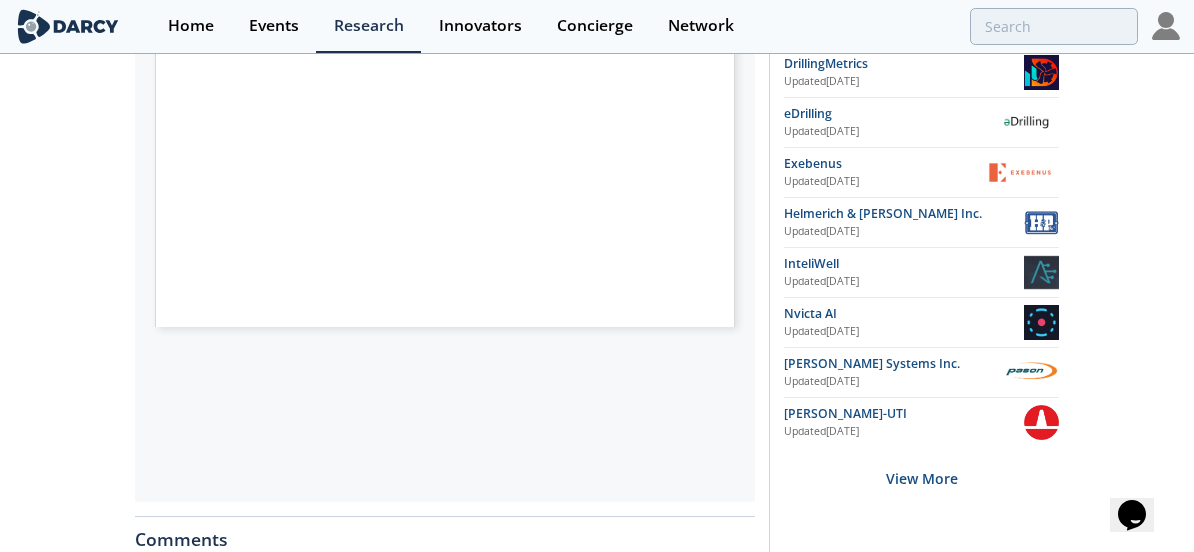 scroll, scrollTop: 592, scrollLeft: 0, axis: vertical 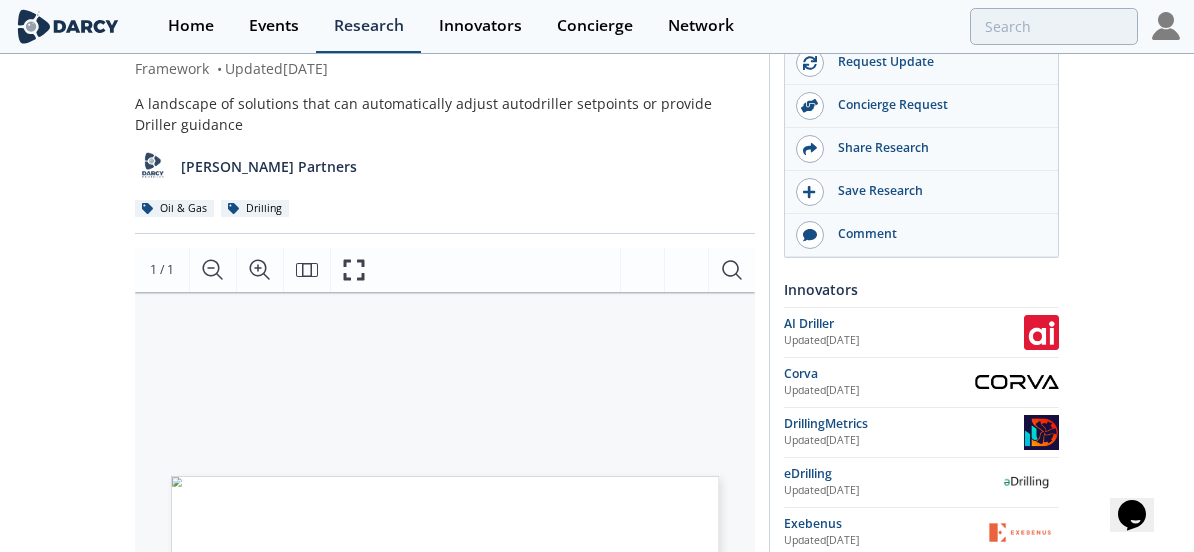 click on "Research" at bounding box center (369, 26) 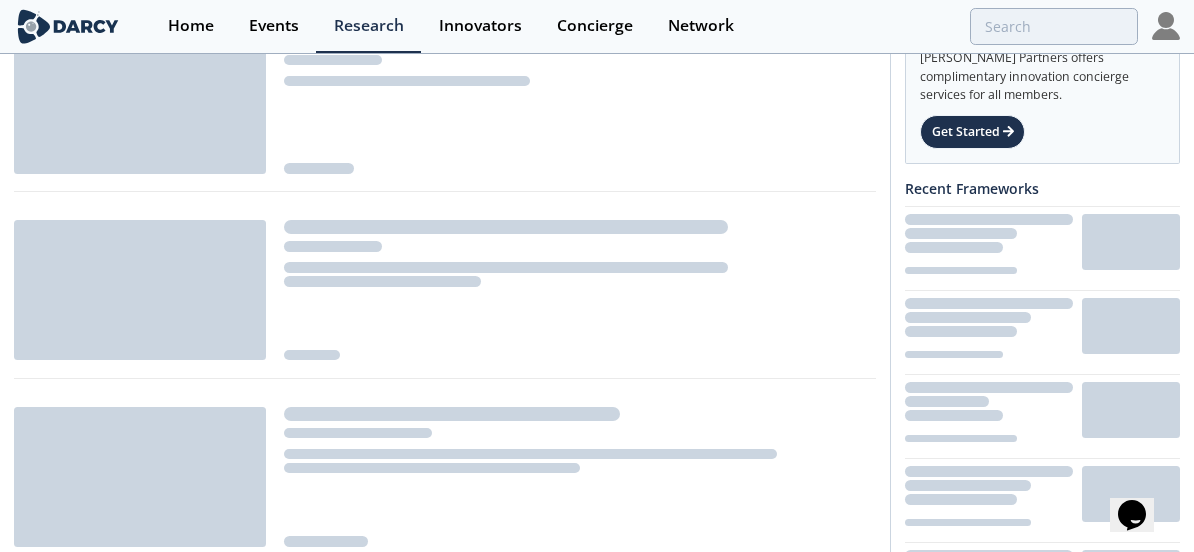 scroll, scrollTop: 0, scrollLeft: 0, axis: both 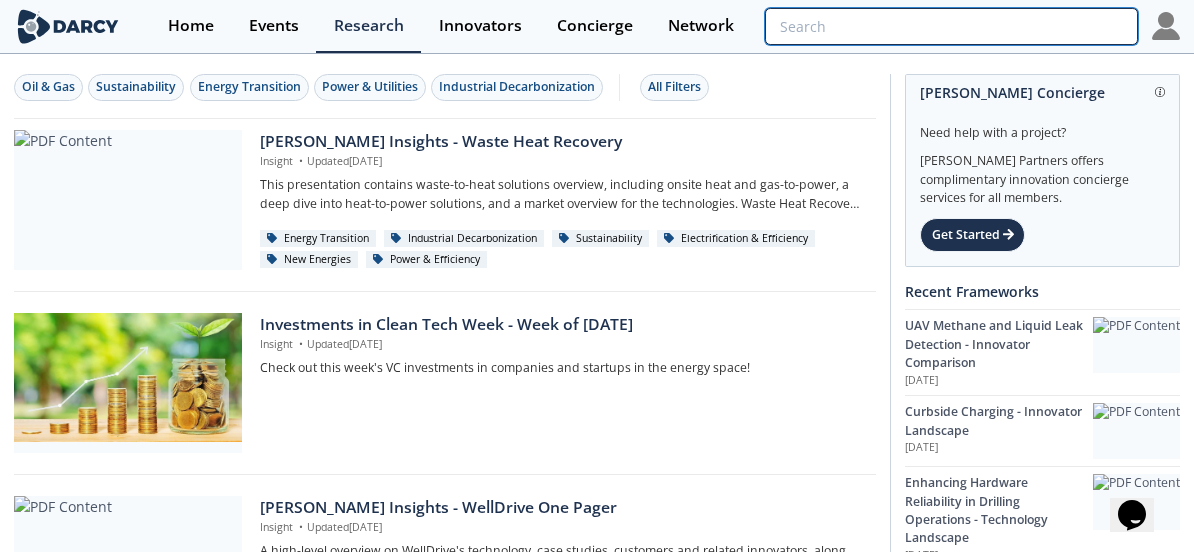 click at bounding box center [951, 26] 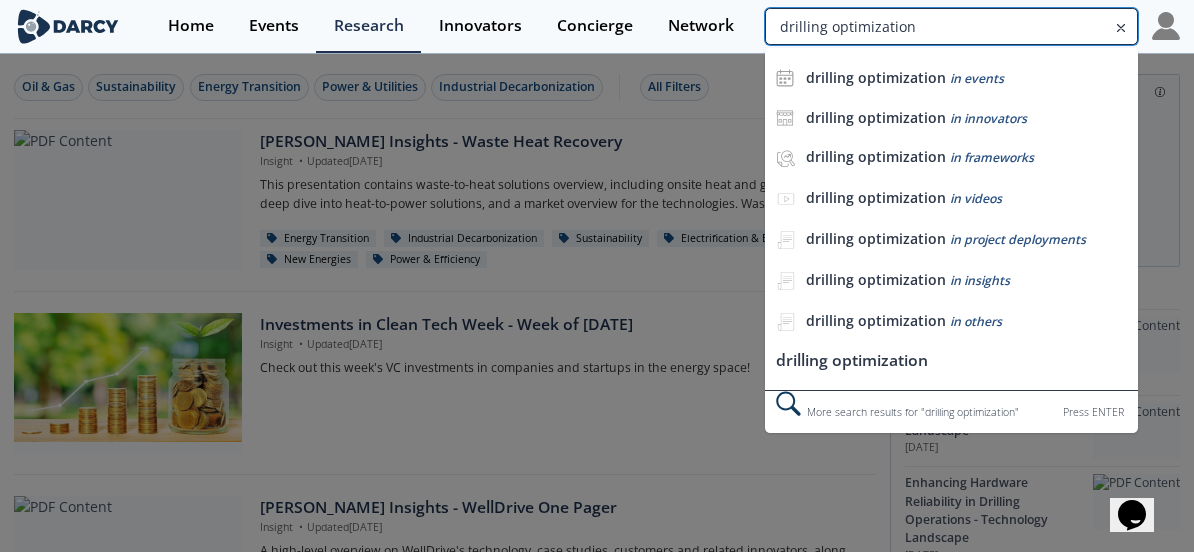 type on "drilling optimization" 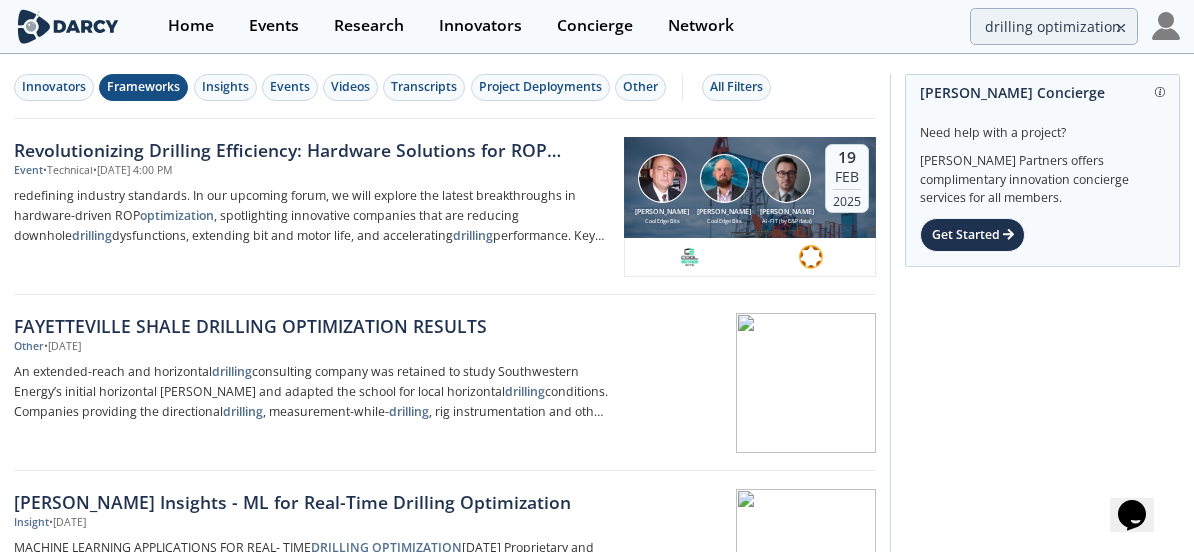 click on "Frameworks" at bounding box center (143, 87) 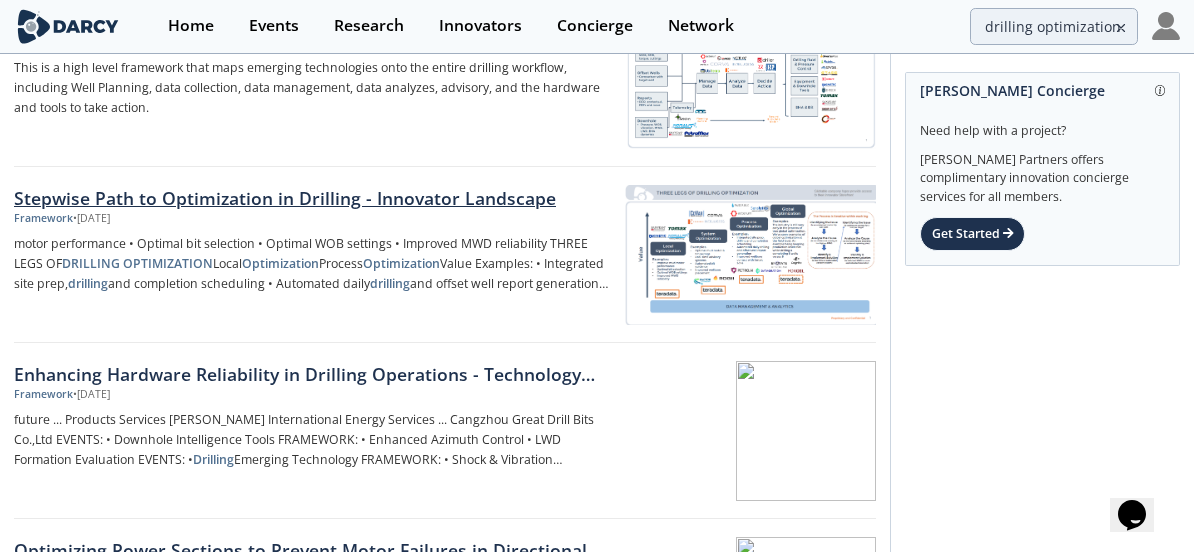 scroll, scrollTop: 0, scrollLeft: 0, axis: both 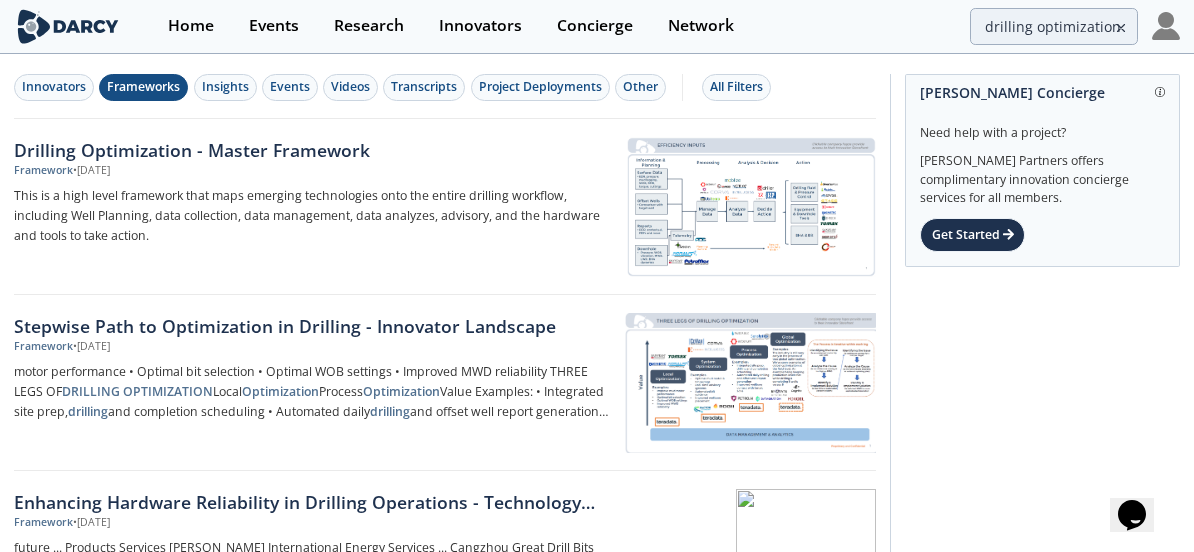 click at bounding box center [750, 207] 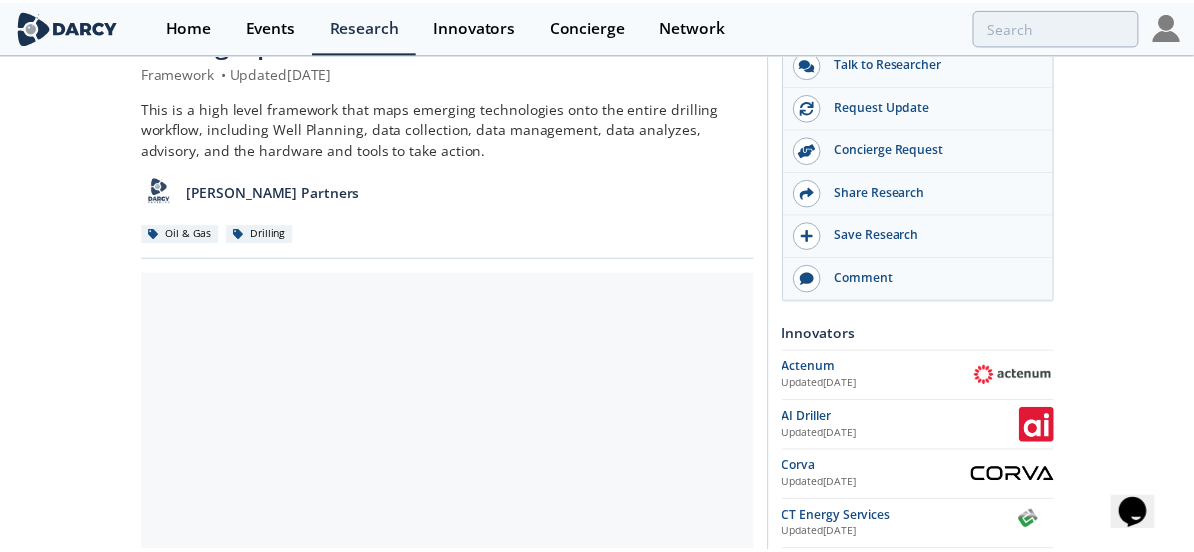 scroll, scrollTop: 100, scrollLeft: 0, axis: vertical 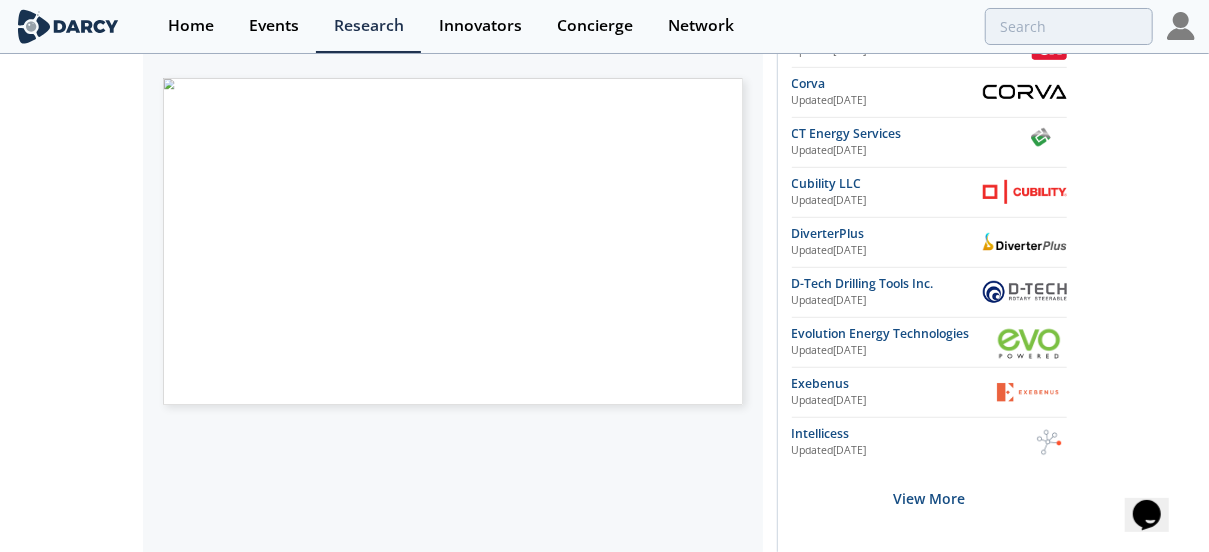click on "EFFICIENCY INPUTS
Surface Data
•  EDR, pressure,
mud logging,
WOB, RPM,
torque, cuttings
Offset [PERSON_NAME]
•  Comparison with
target well
Reports
•  DDR, contextual,
PDFs and more
Downhole
•  Pressure, WOB,
vibration, MWD,
LWD, BHA
dynamics
Information &
Planning  Processing  Analysis & Decision  Action
Telemetry
Drilling fluid
& Pressure
Control
BHA & Bit
Manage
Data
Analyze
Data
Equipment
& Downhole
Tools
Decide
Action
P  [PERSON_NAME] C entr i c
T o w a r d
R  e a l -  t i m e
A c ti o n
Clickable company logos provide
access to their Innovator Storefront
**Logos Are Not Exhaustive**  Proprietary and Confidential
1" at bounding box center [453, 241] 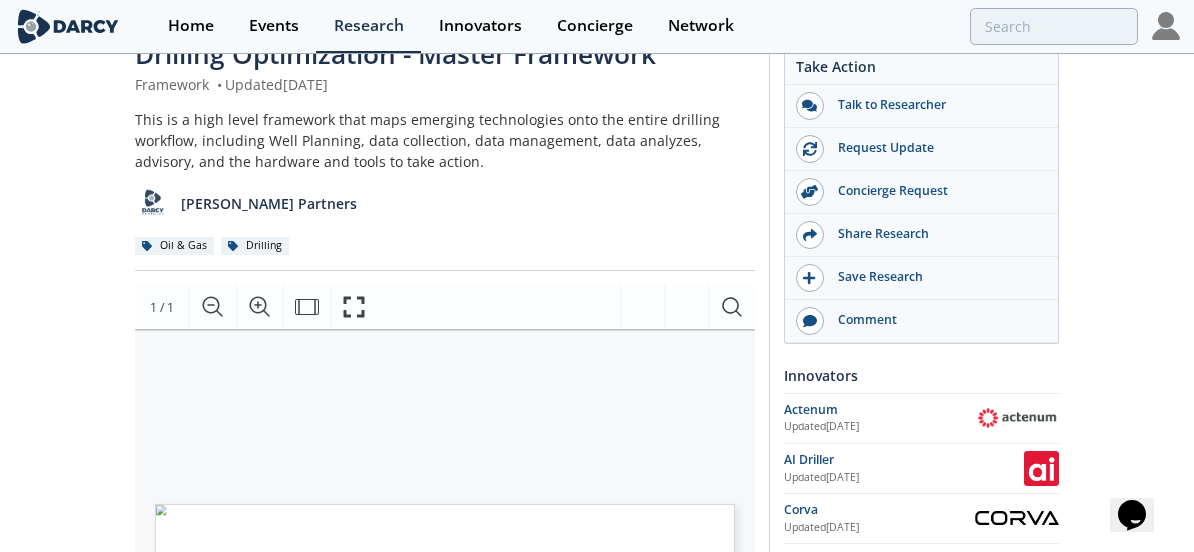 scroll, scrollTop: 0, scrollLeft: 0, axis: both 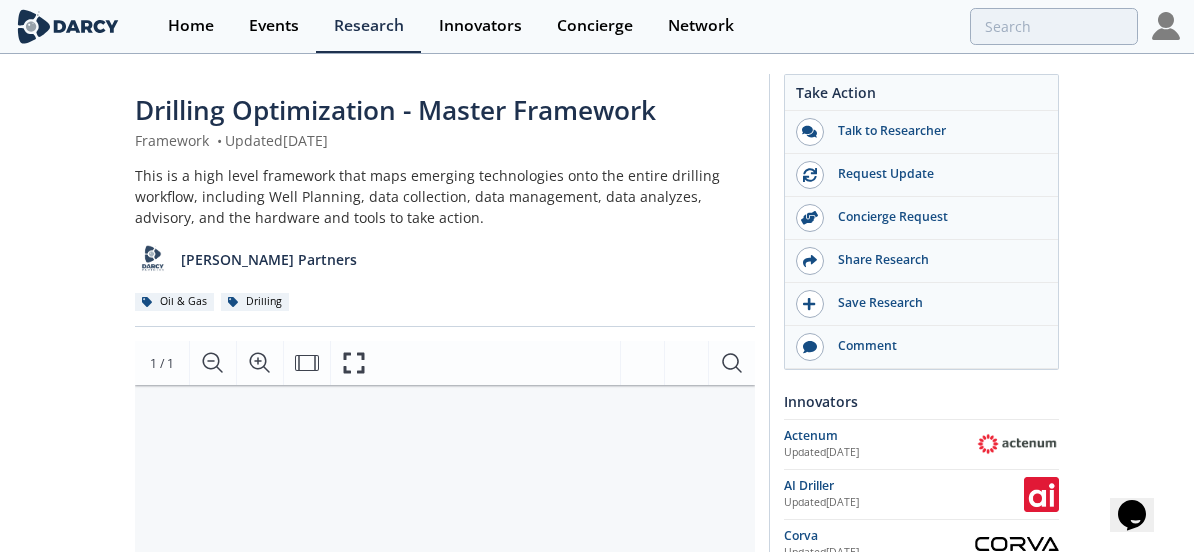 type on "drilling optimization" 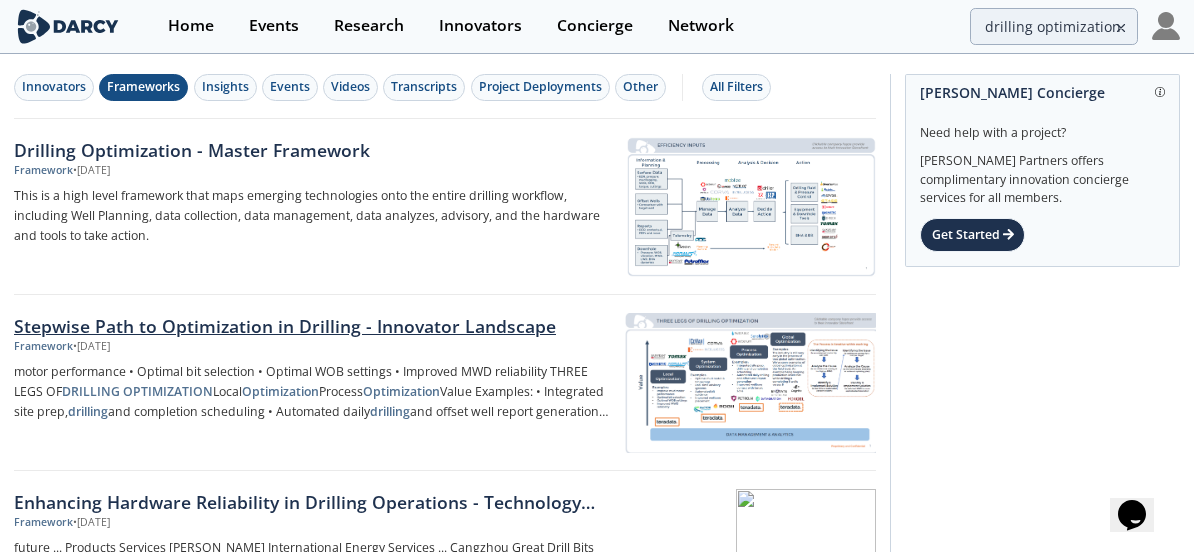 click on "Stepwise Path to Optimization in Drilling - Innovator Landscape" at bounding box center [312, 326] 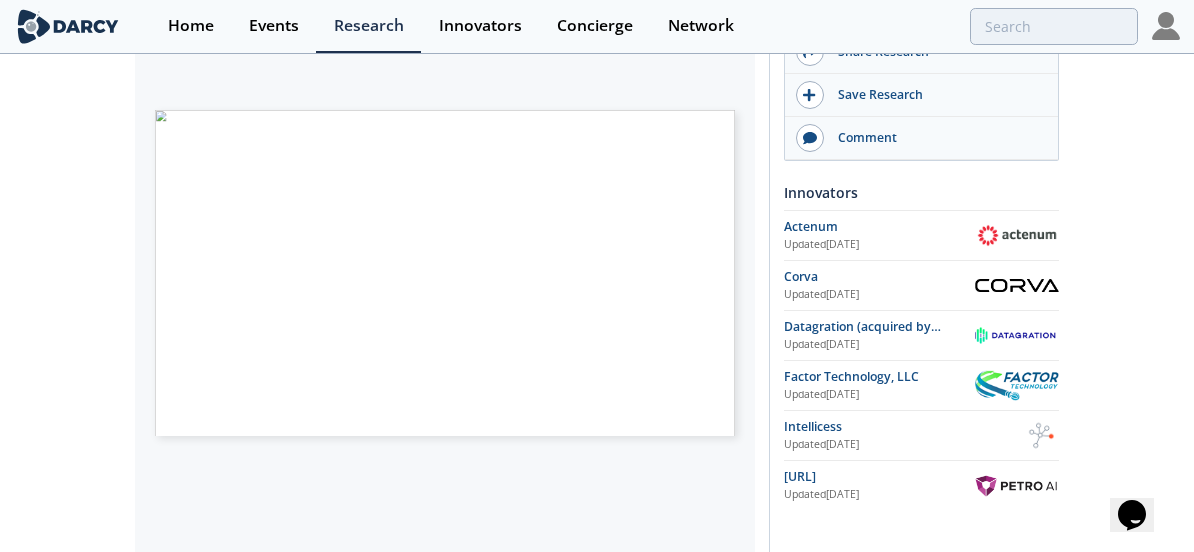 scroll, scrollTop: 486, scrollLeft: 0, axis: vertical 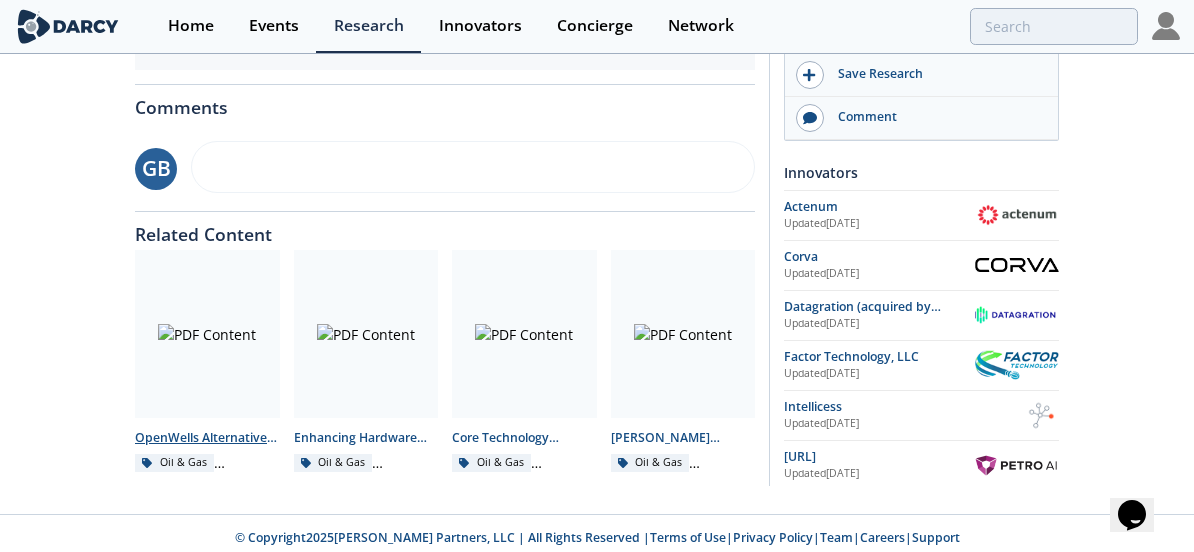 click at bounding box center [207, 334] 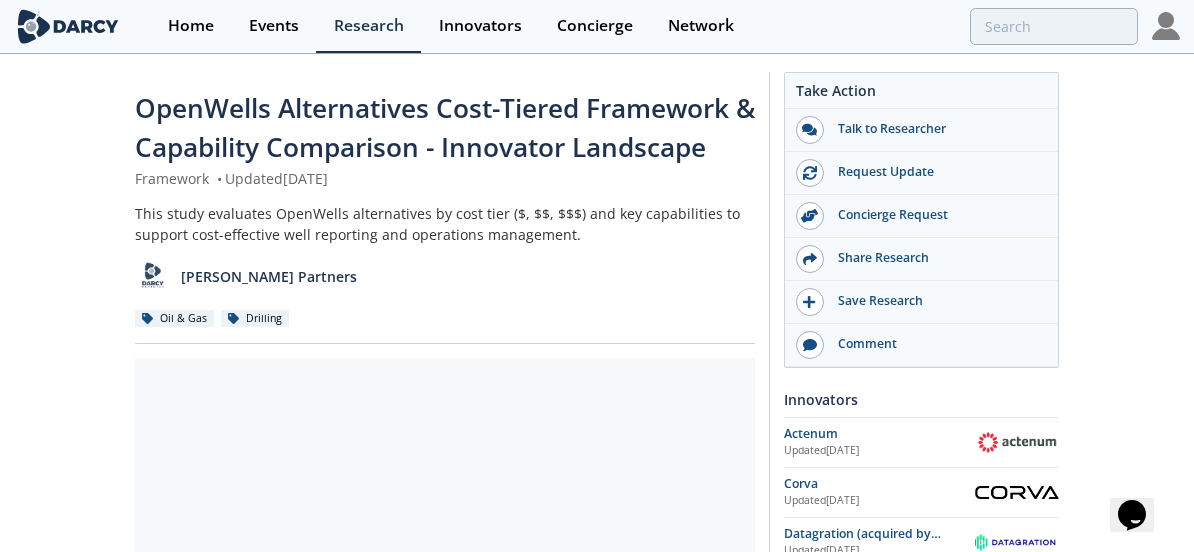 scroll, scrollTop: 0, scrollLeft: 0, axis: both 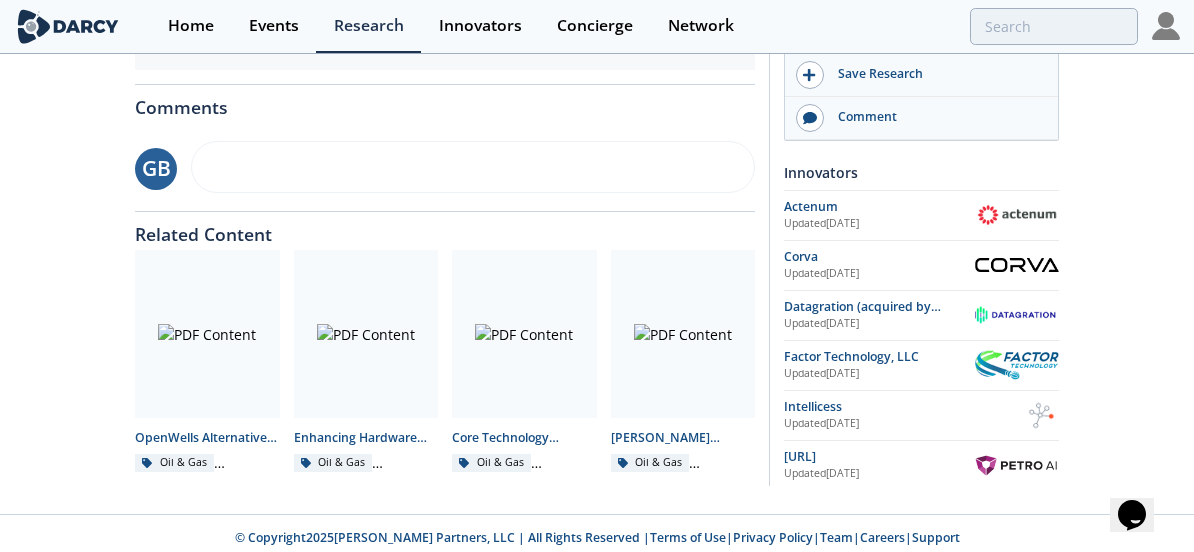 type on "drilling optimization" 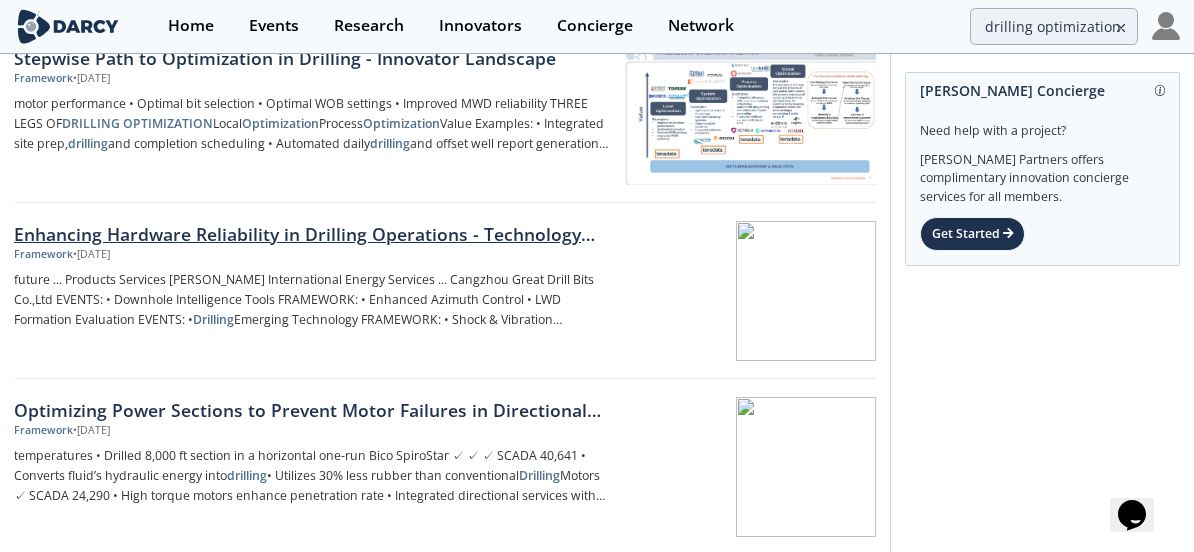 scroll, scrollTop: 300, scrollLeft: 0, axis: vertical 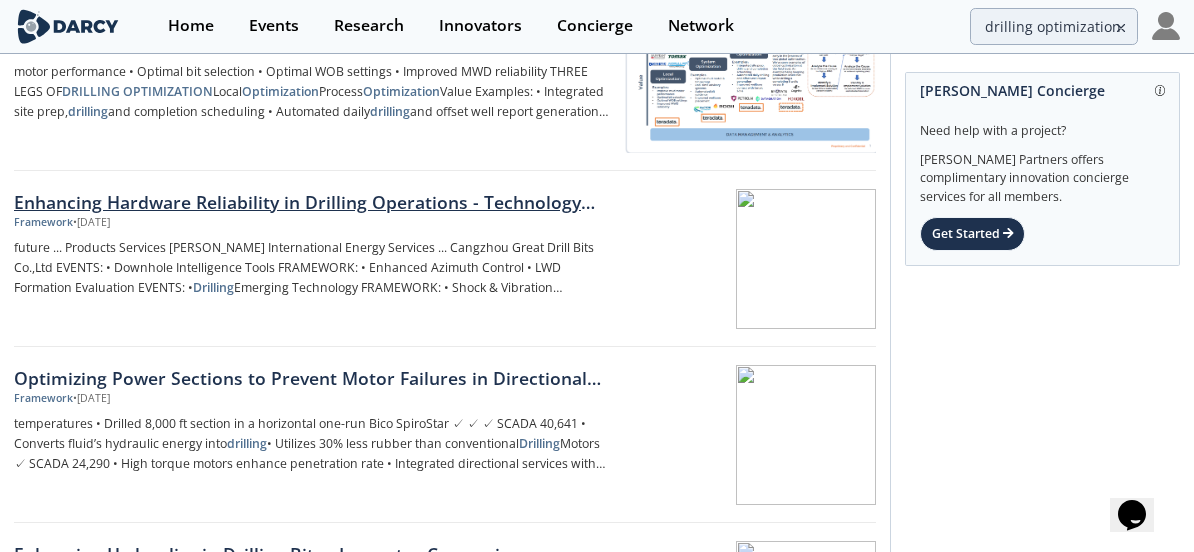 click at bounding box center [750, 259] 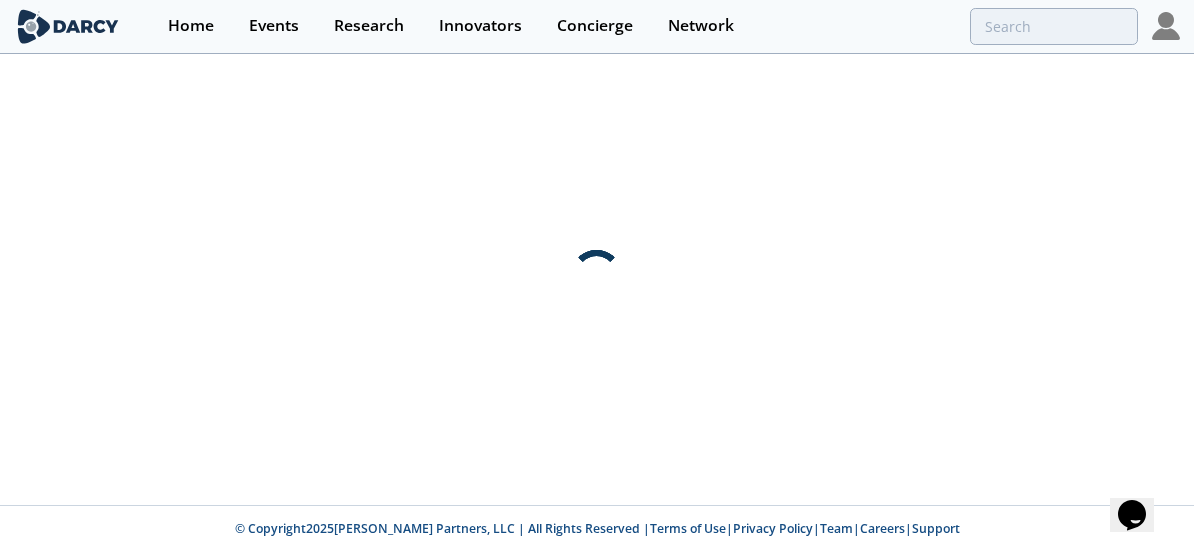 scroll, scrollTop: 0, scrollLeft: 0, axis: both 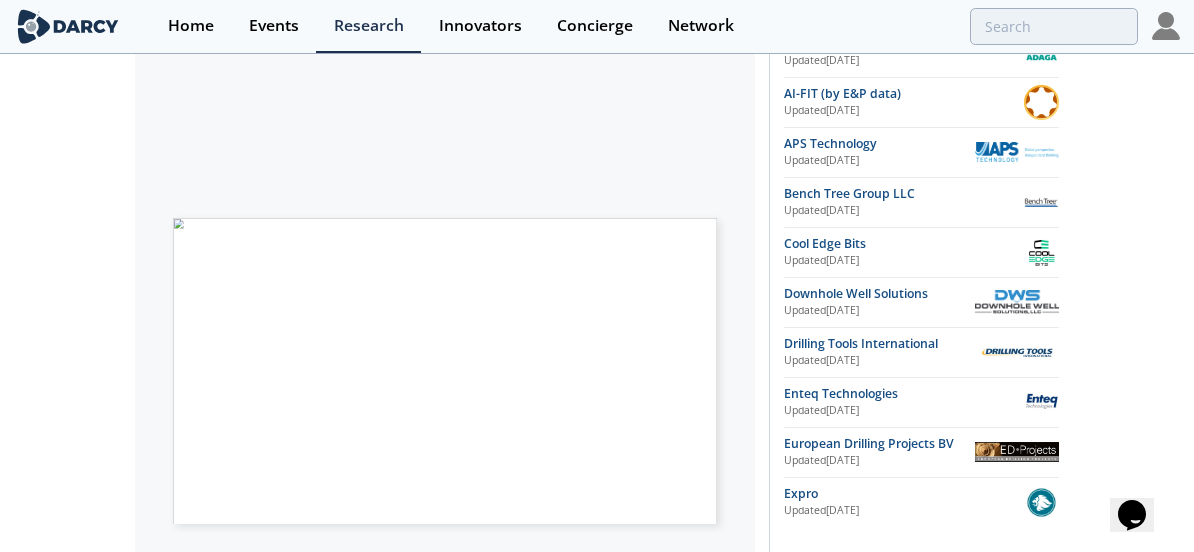 click on "Enhancing Hardware Reliability in Drilling Operations - Technology Landscape
Framework
•
Updated  [DATE]
This framework explores advanced hardware solutions to improve reliability in drilling operations, including next-generation drill bit designs, improved motor configurations, vibration mitigation methods, and surface rotary system enhancements.
[PERSON_NAME] Partners
Oil & Gas
Drilling" at bounding box center [597, 394] 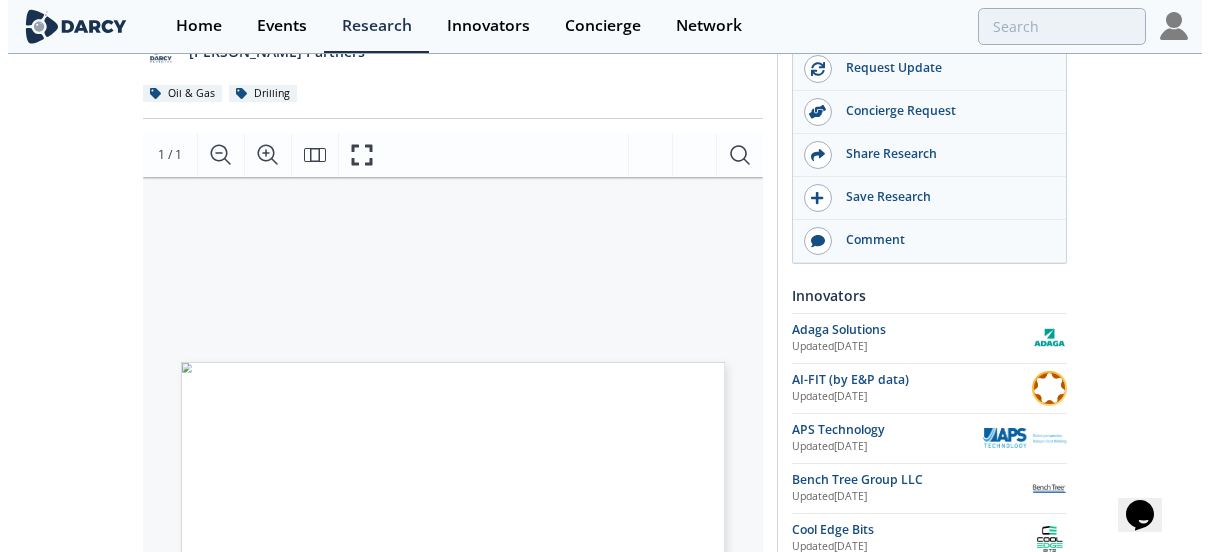 scroll, scrollTop: 210, scrollLeft: 0, axis: vertical 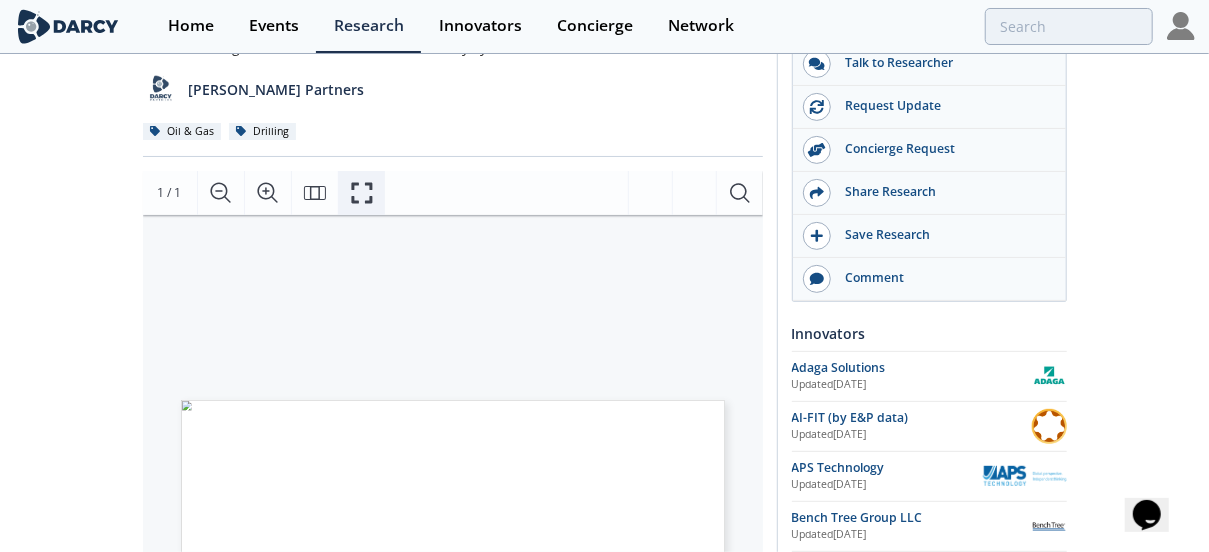 click 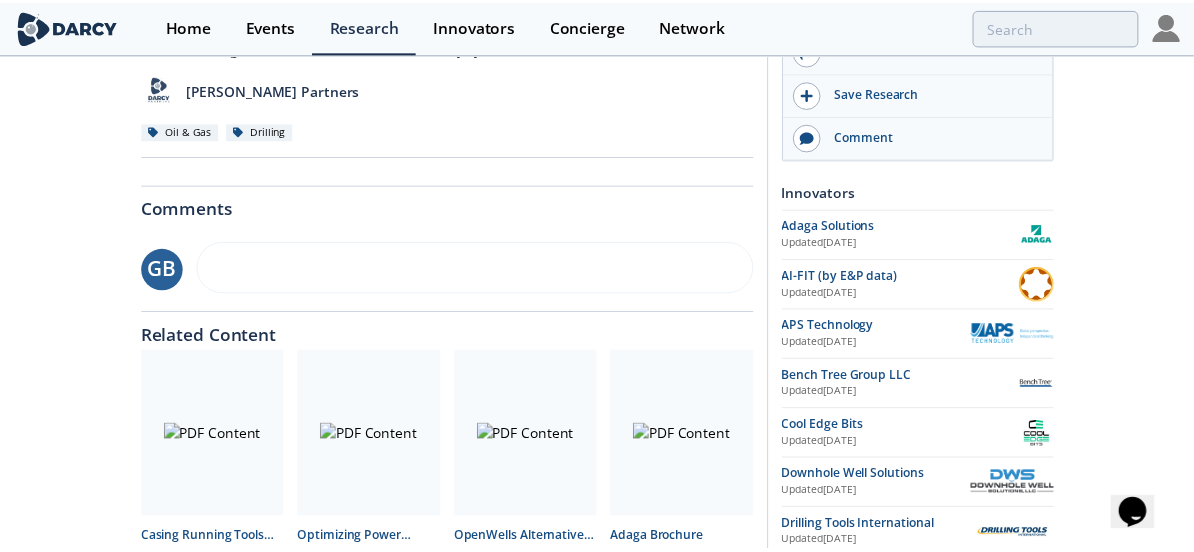 scroll, scrollTop: 0, scrollLeft: 0, axis: both 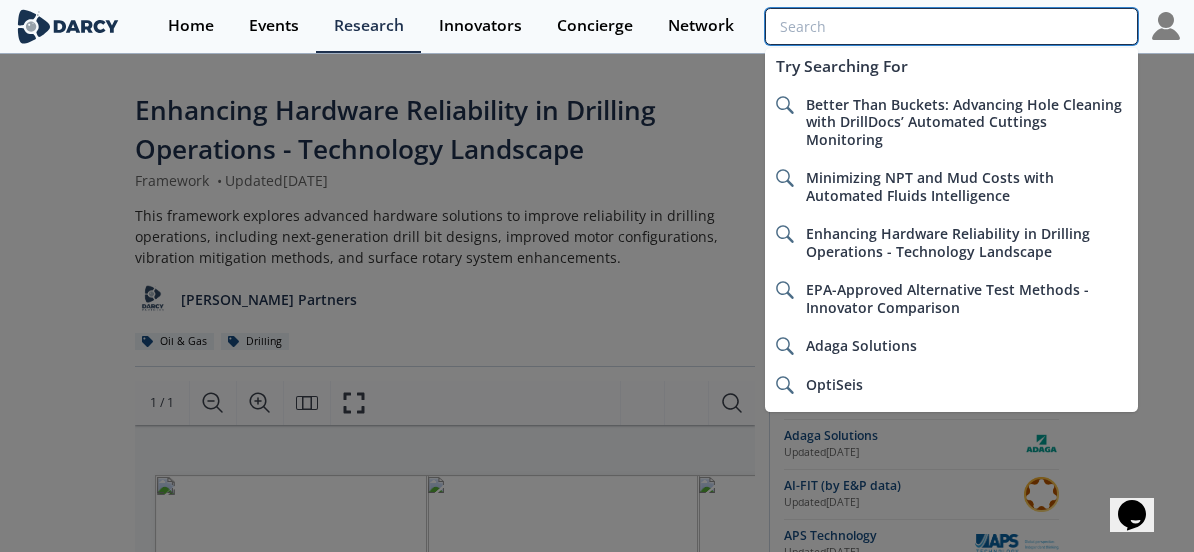 click at bounding box center (951, 26) 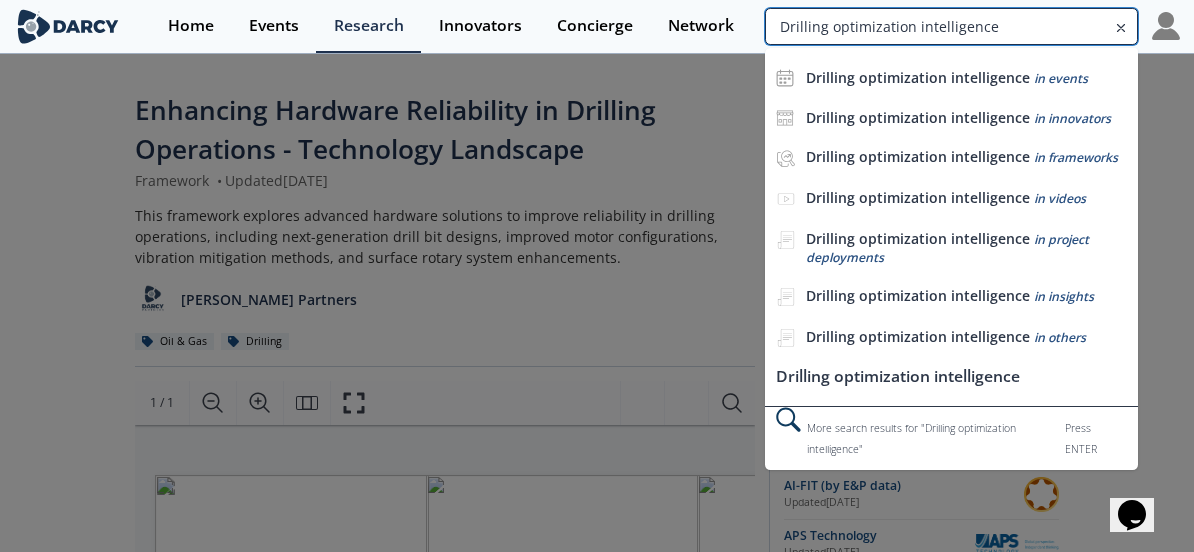 type on "Drilling optimization intelligence" 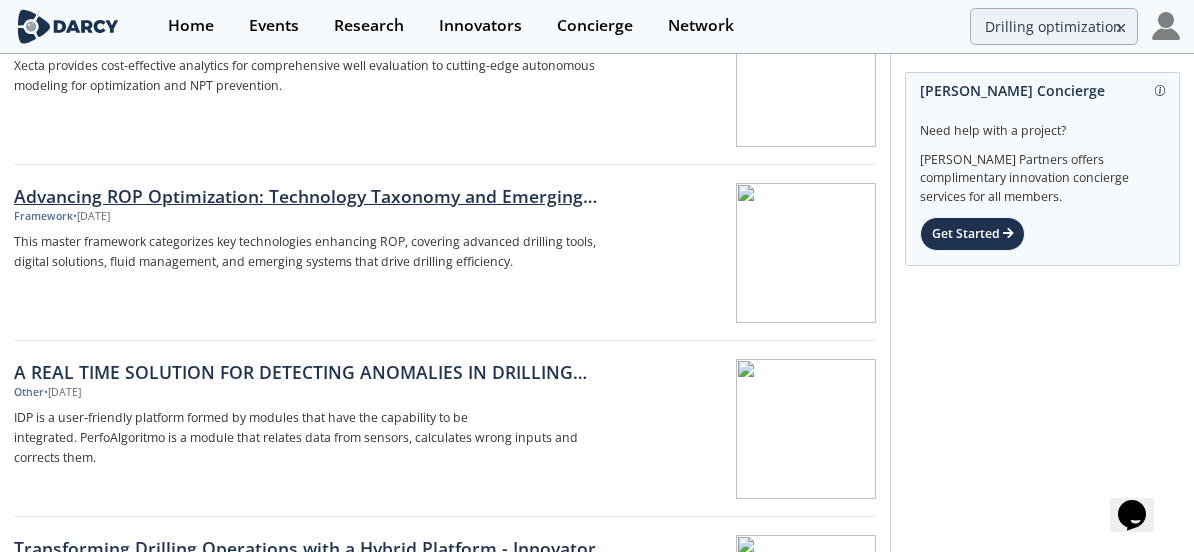 scroll, scrollTop: 700, scrollLeft: 0, axis: vertical 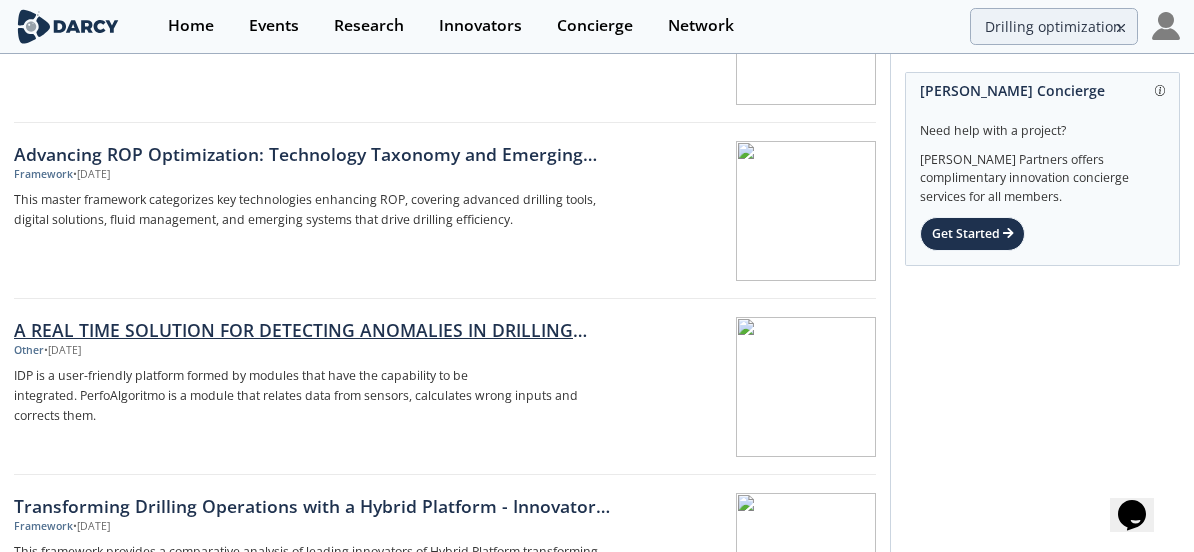 click on "A REAL TIME SOLUTION FOR DETECTING ANOMALIES IN DRILLING SENSORS USING PHYSICAL RELATIONSHIPS" at bounding box center (312, 330) 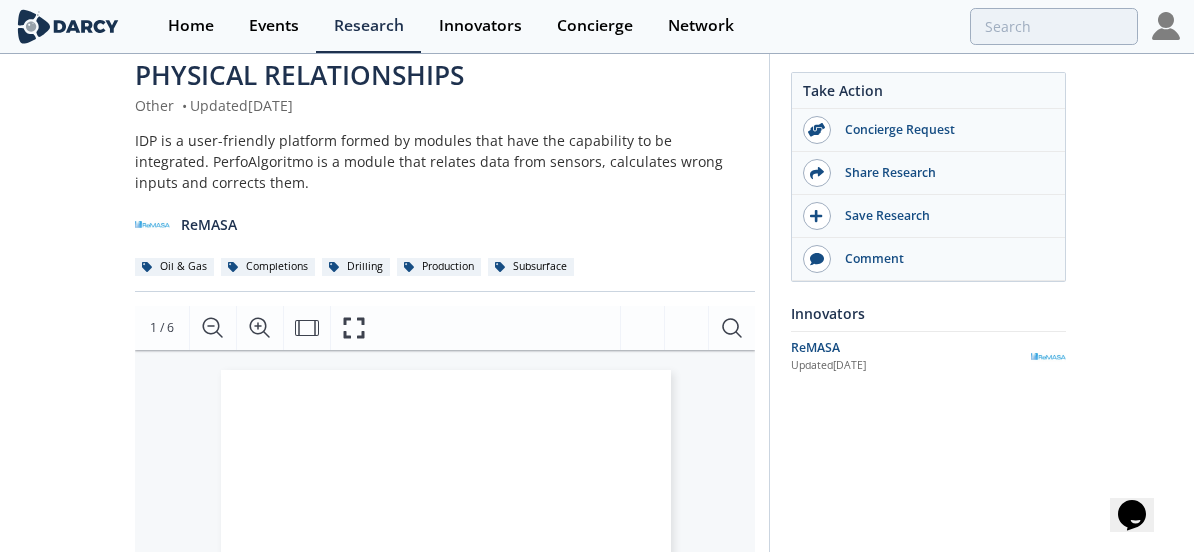 scroll, scrollTop: 200, scrollLeft: 0, axis: vertical 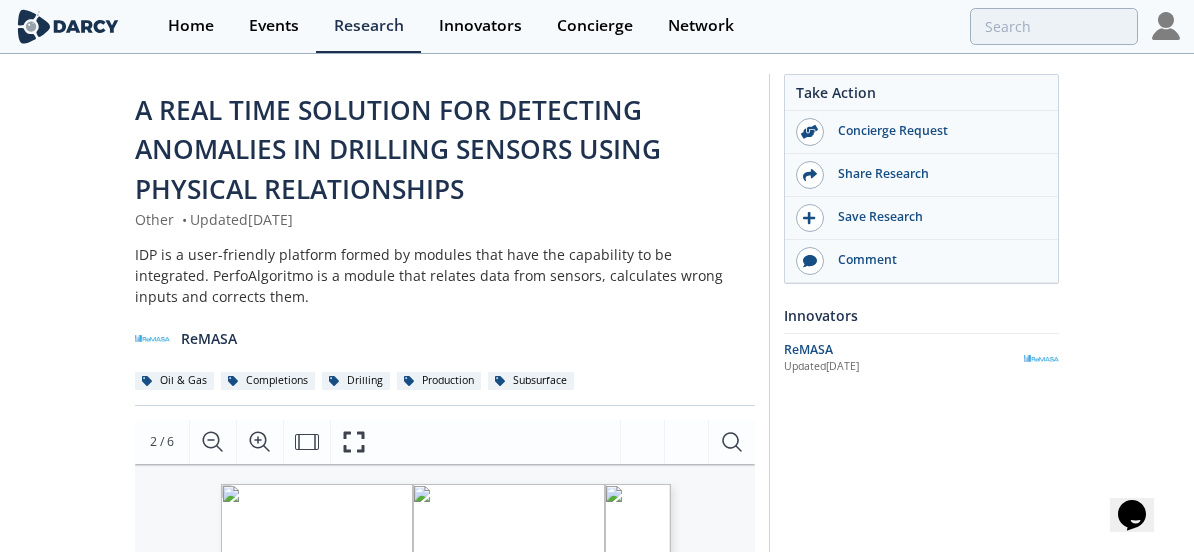 type on "Drilling optimization intelligence" 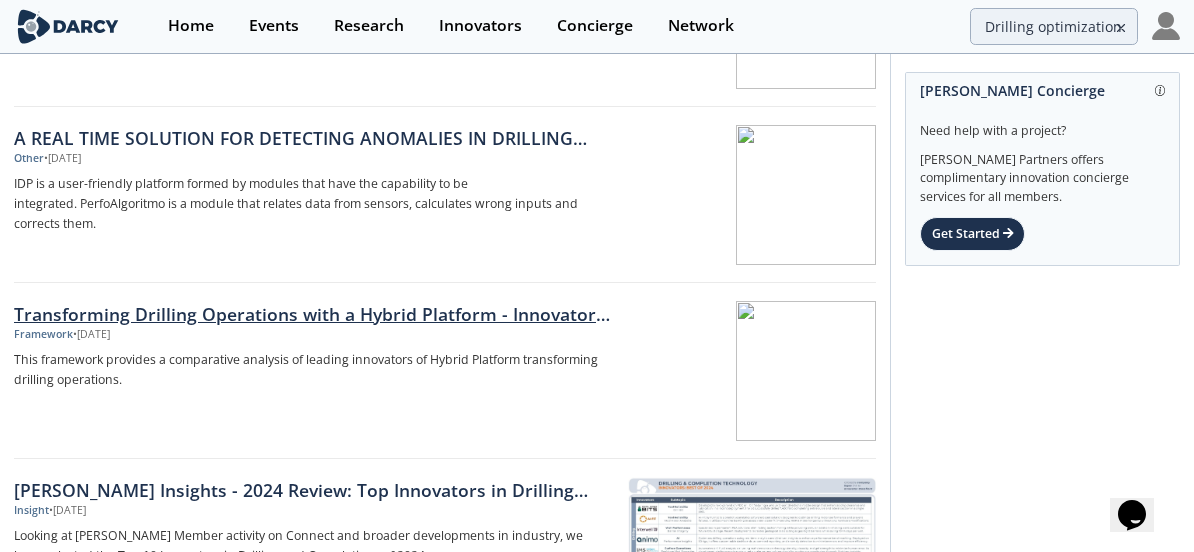 scroll, scrollTop: 900, scrollLeft: 0, axis: vertical 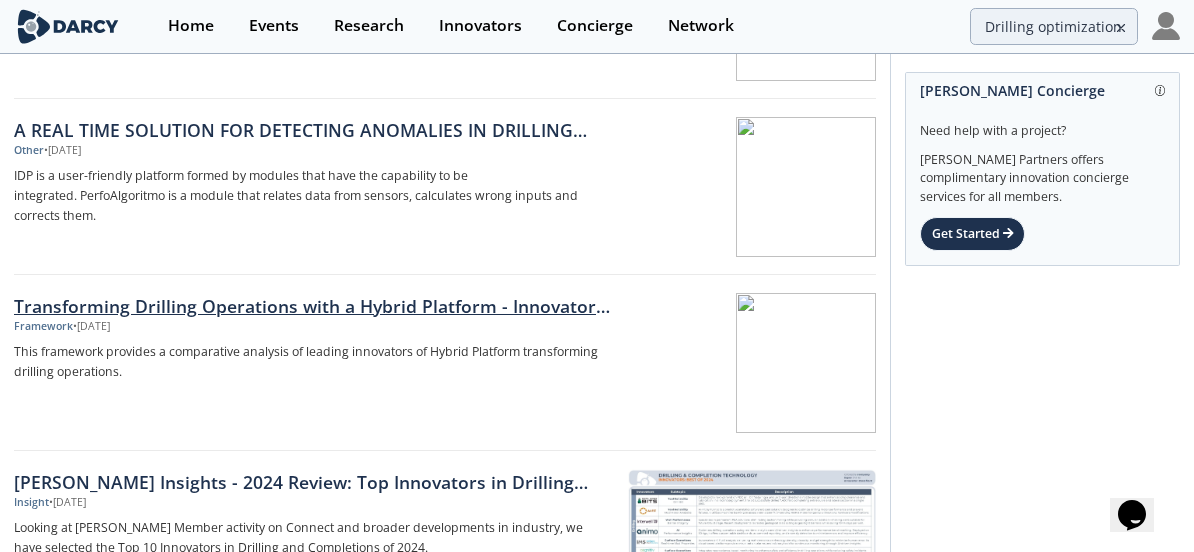 click at bounding box center (750, 363) 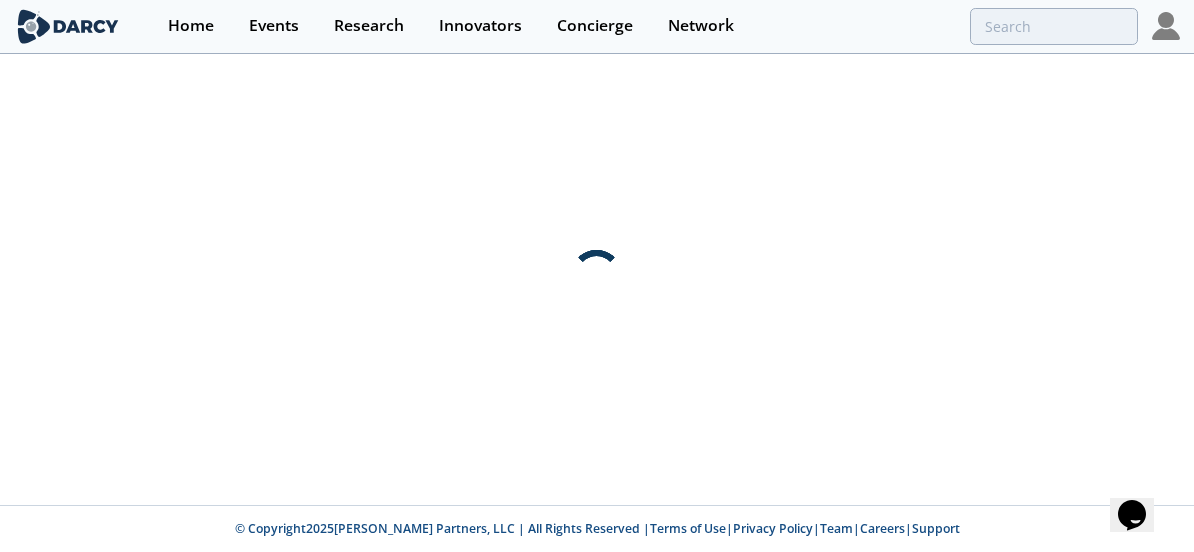 scroll, scrollTop: 0, scrollLeft: 0, axis: both 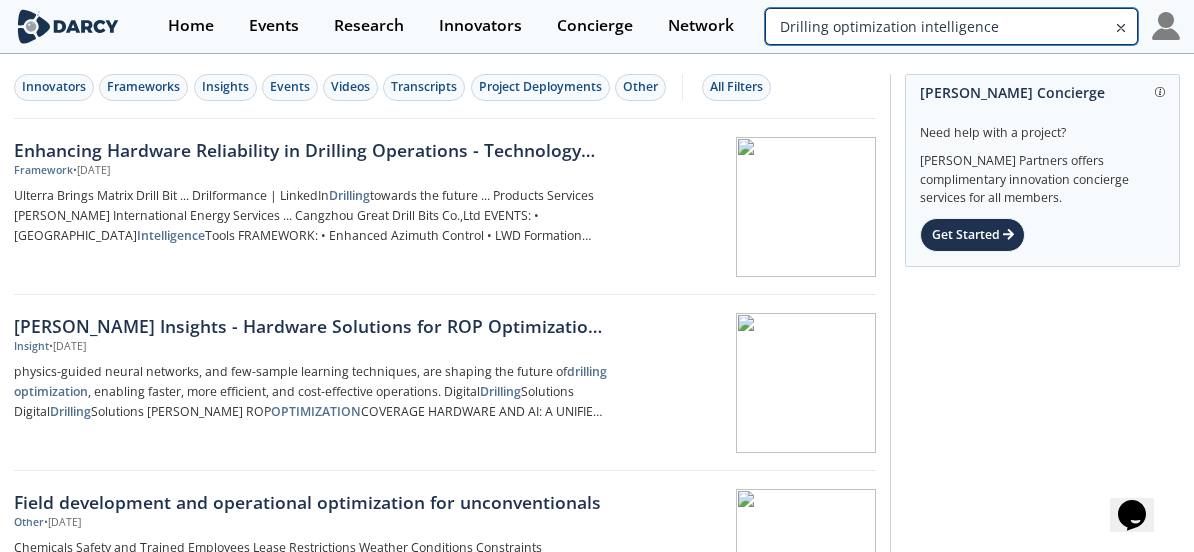 click on "Drilling optimization intelligence" at bounding box center [951, 26] 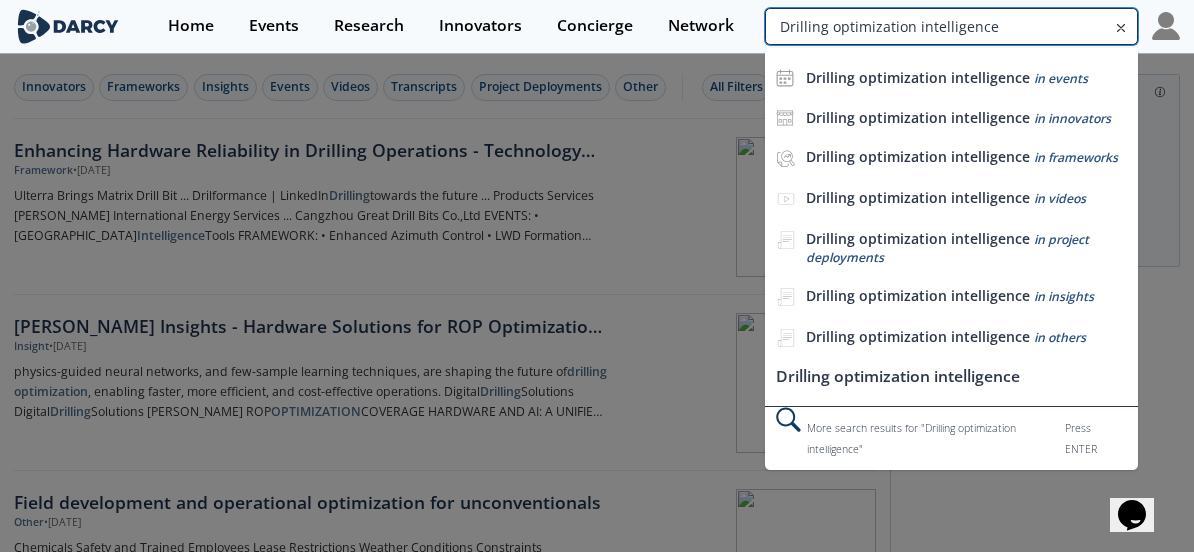 drag, startPoint x: 999, startPoint y: 29, endPoint x: 912, endPoint y: 26, distance: 87.05171 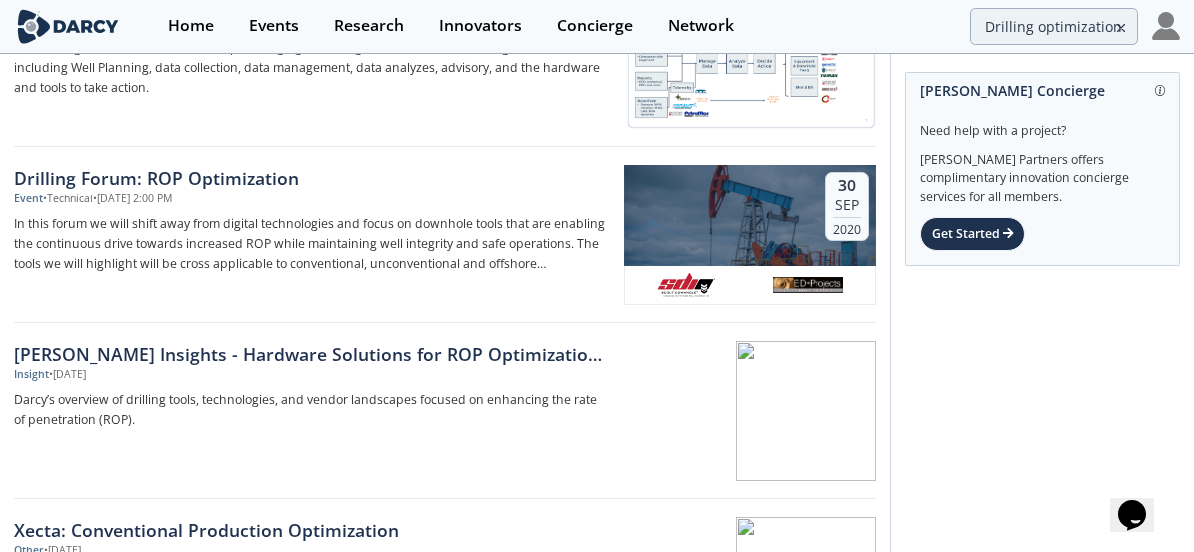 scroll, scrollTop: 0, scrollLeft: 0, axis: both 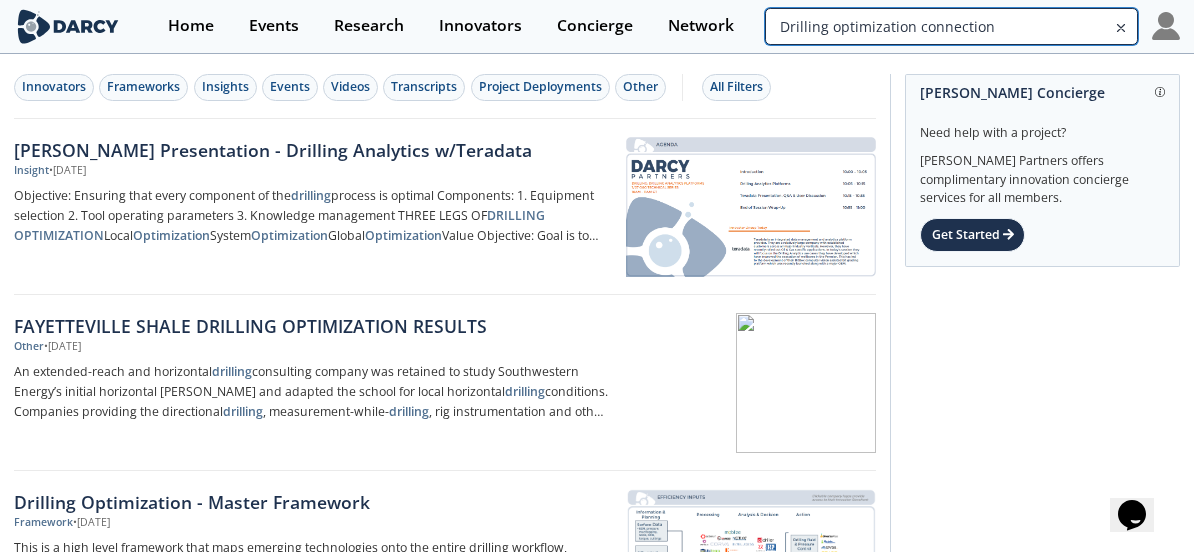 click on "Drilling optimization connection" at bounding box center [951, 26] 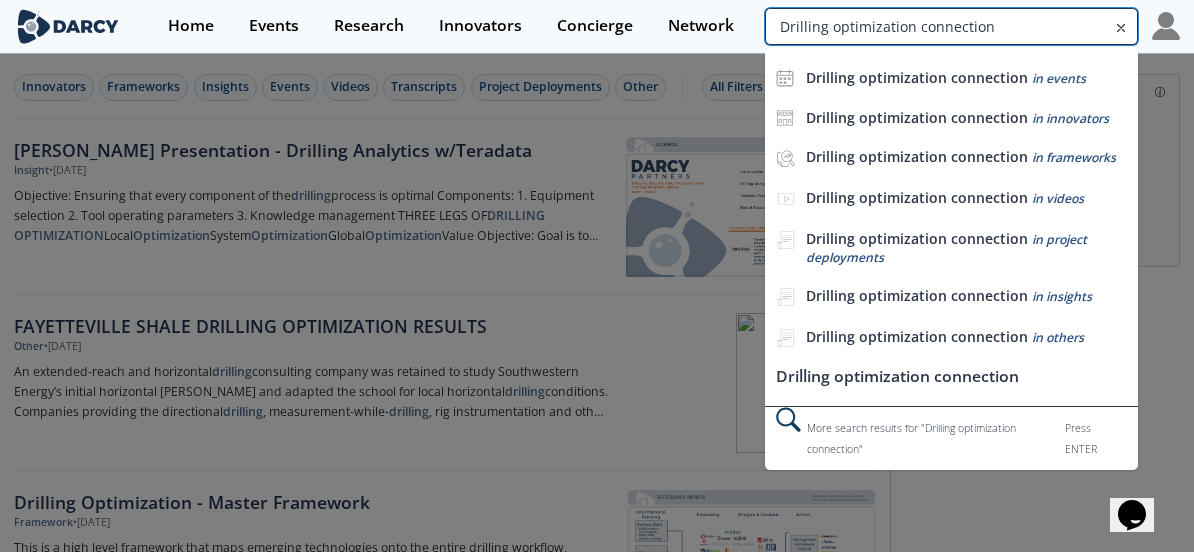click on "Drilling optimization connection" at bounding box center (951, 26) 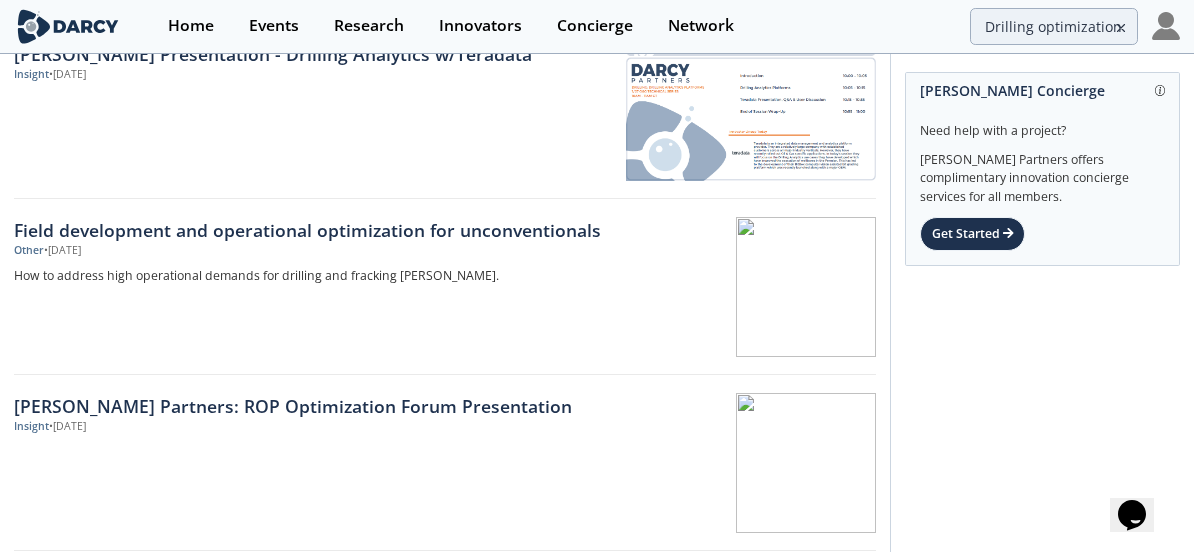 scroll, scrollTop: 900, scrollLeft: 0, axis: vertical 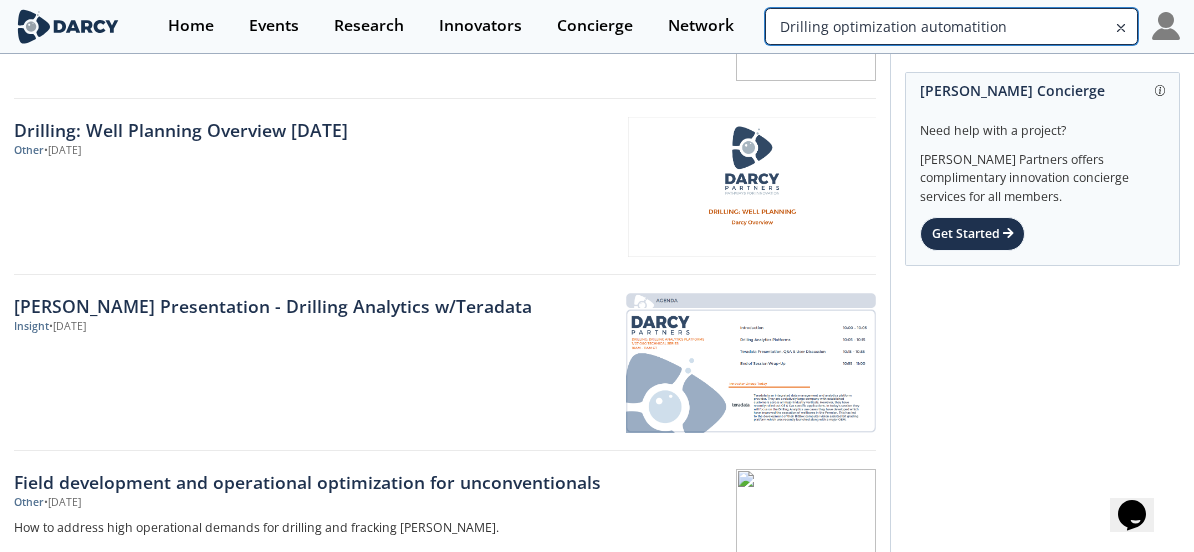 click on "Drilling optimization automatition" at bounding box center (951, 26) 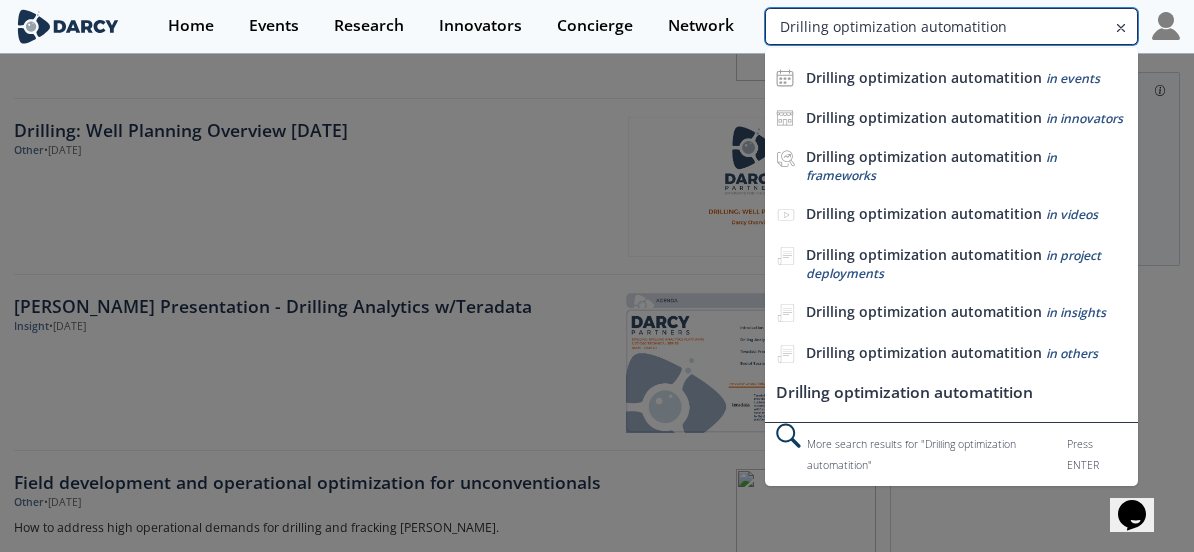 click on "Drilling optimization automatition" at bounding box center [951, 26] 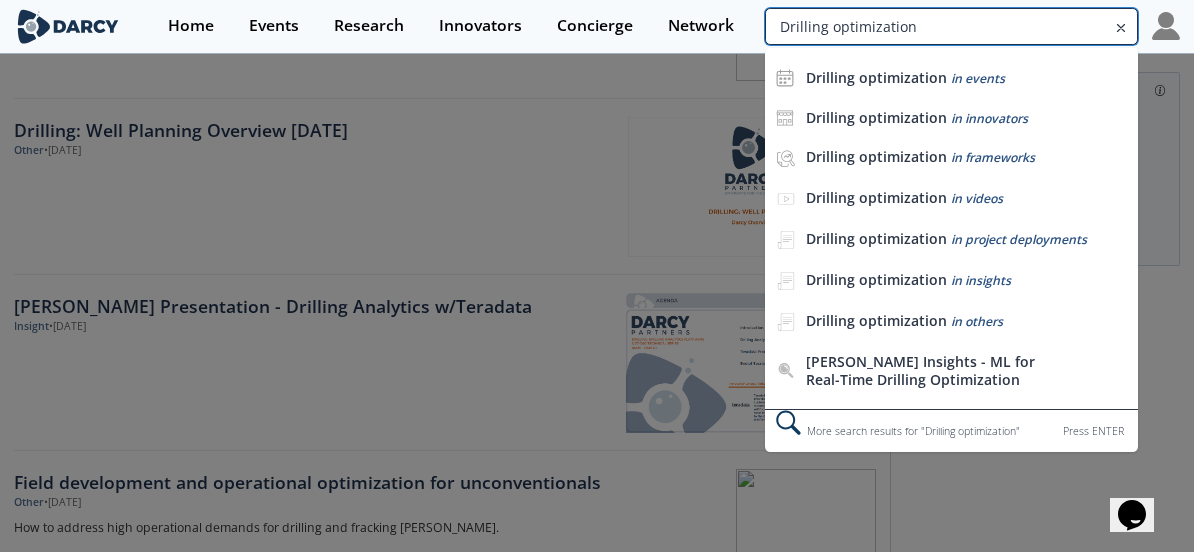 click on "Drilling optimization" at bounding box center (951, 26) 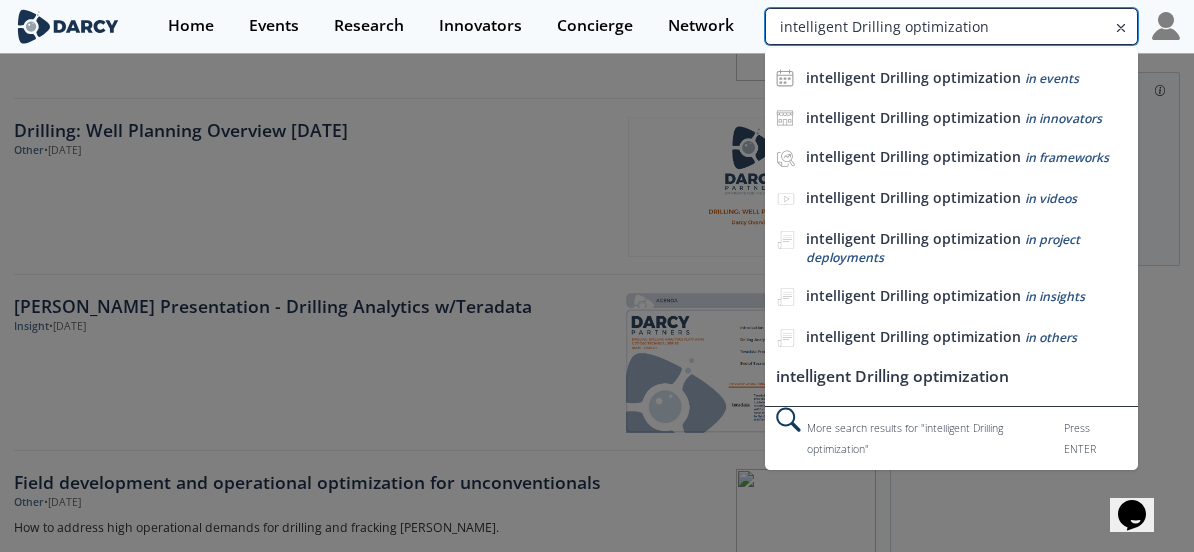 type on "intelligent Drilling optimization" 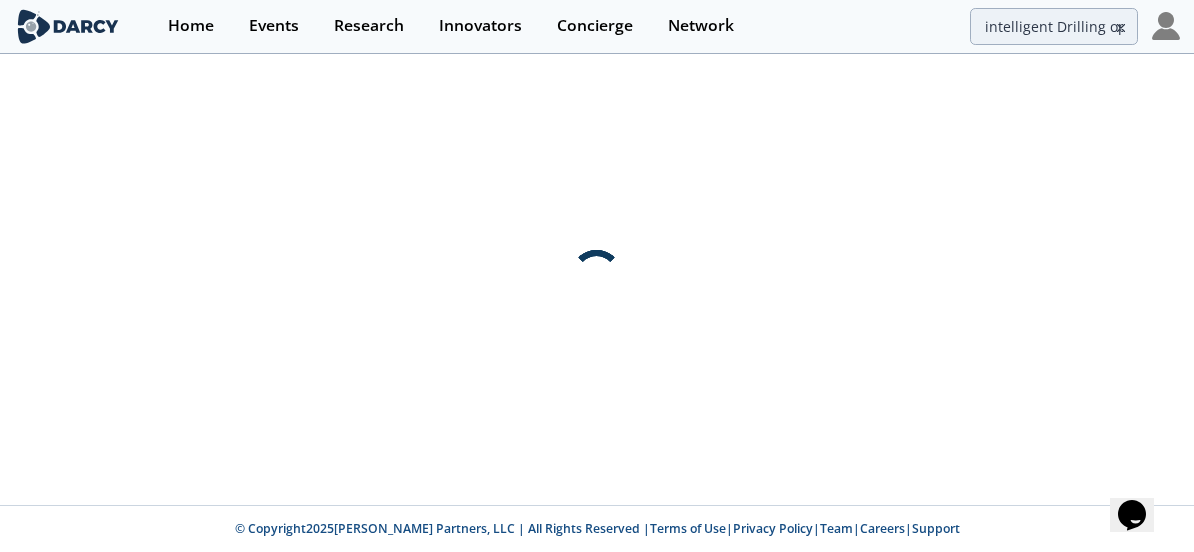 scroll, scrollTop: 0, scrollLeft: 0, axis: both 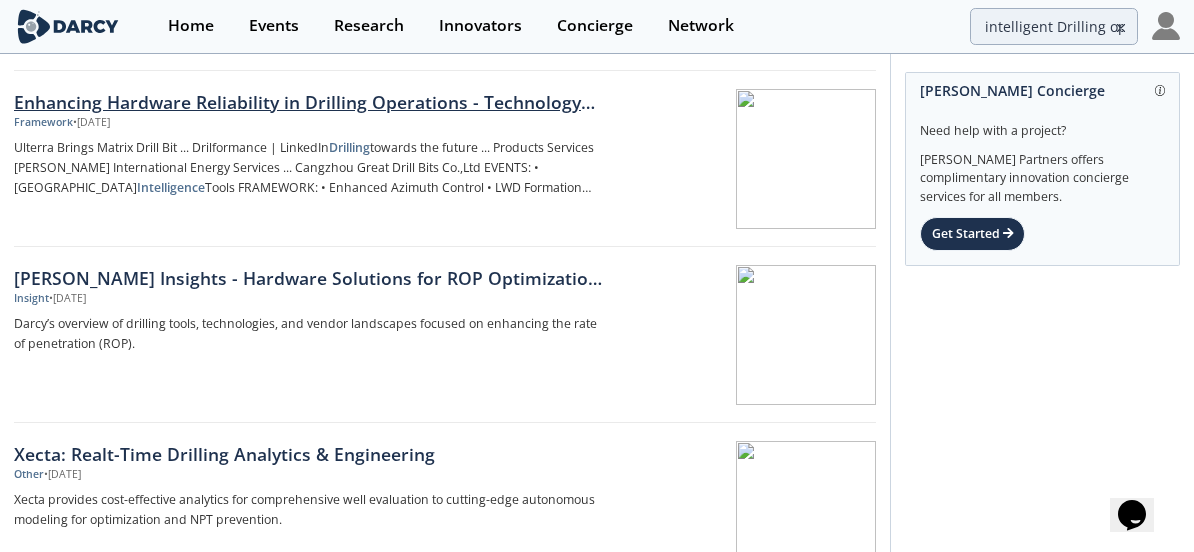 click on "Enhancing Hardware Reliability in Drilling Operations - Technology Landscape" at bounding box center [312, 102] 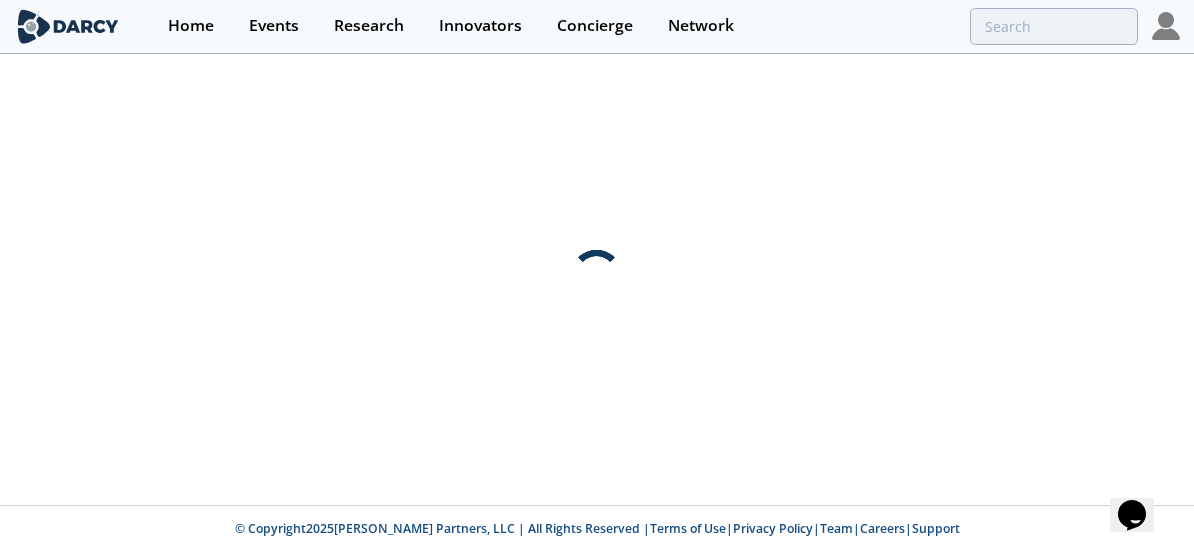 scroll, scrollTop: 0, scrollLeft: 0, axis: both 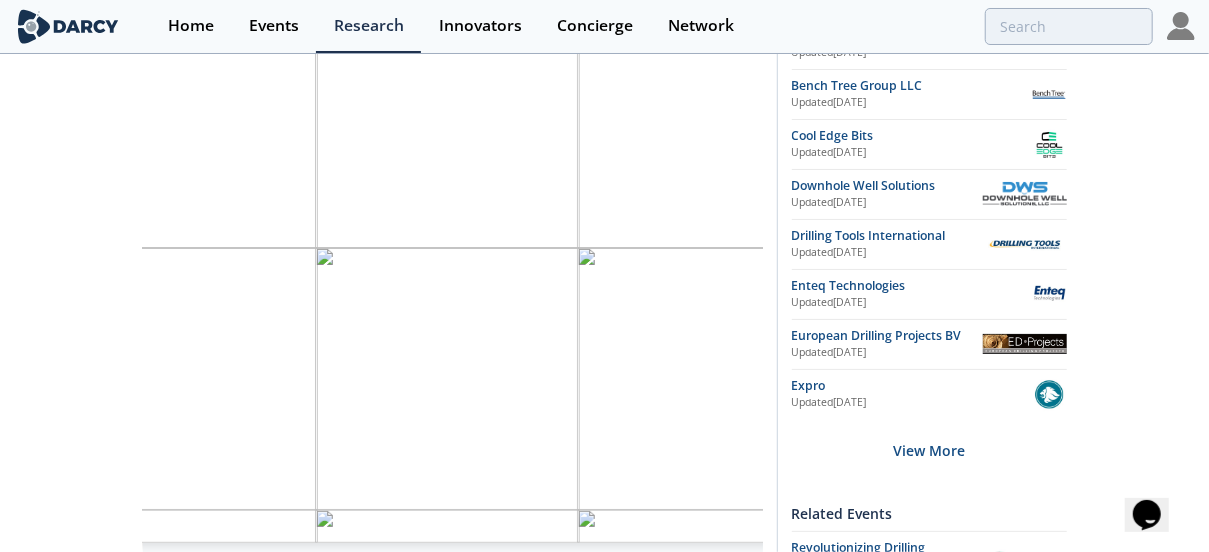 click on "Drilling Emerging Technology" at bounding box center (679, 216) 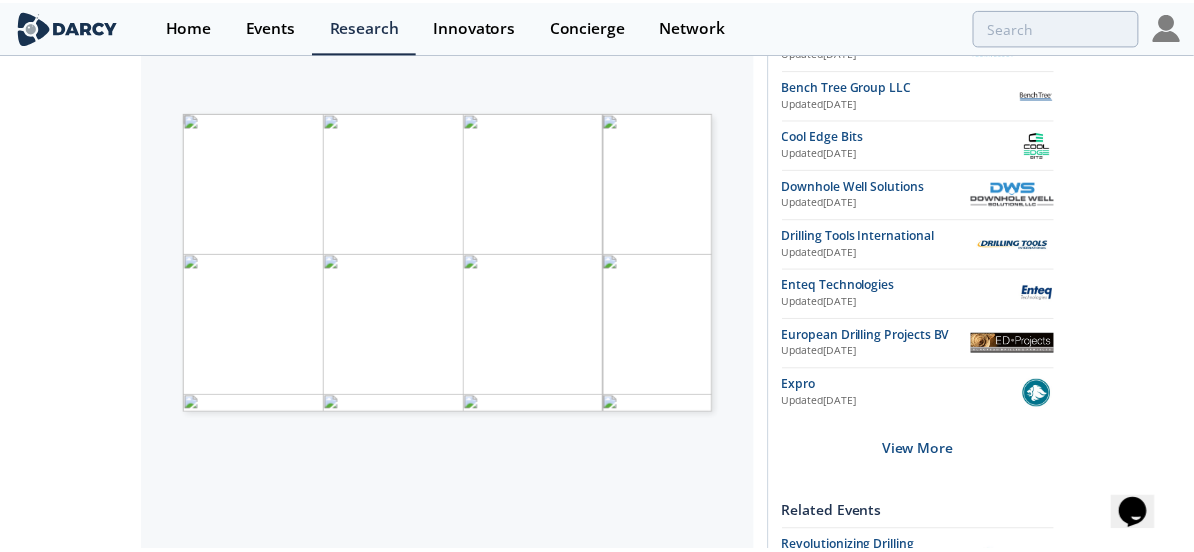 scroll, scrollTop: 0, scrollLeft: 0, axis: both 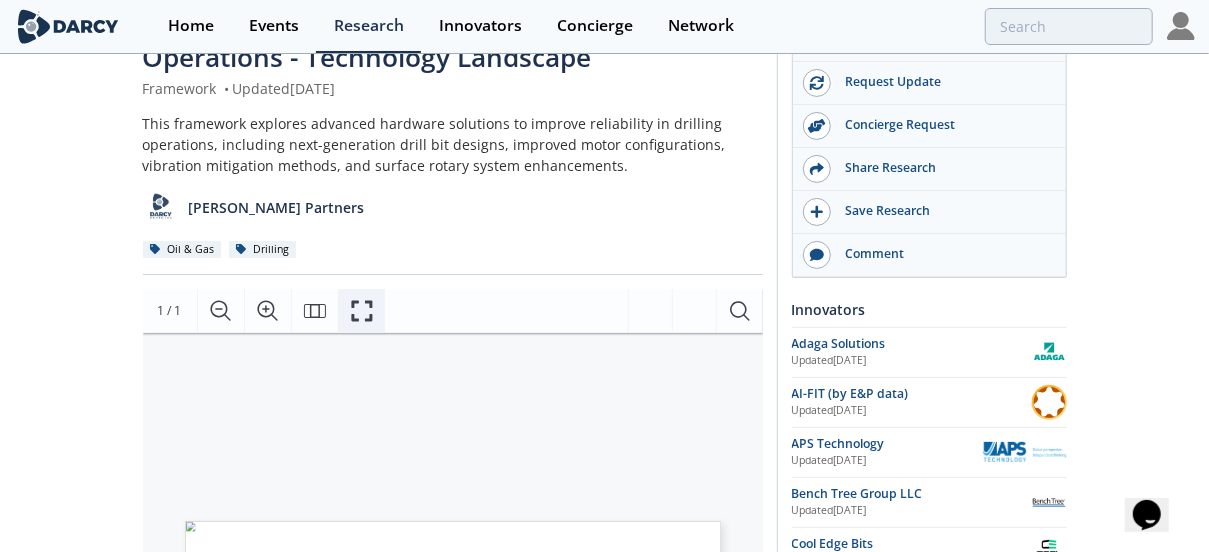 click 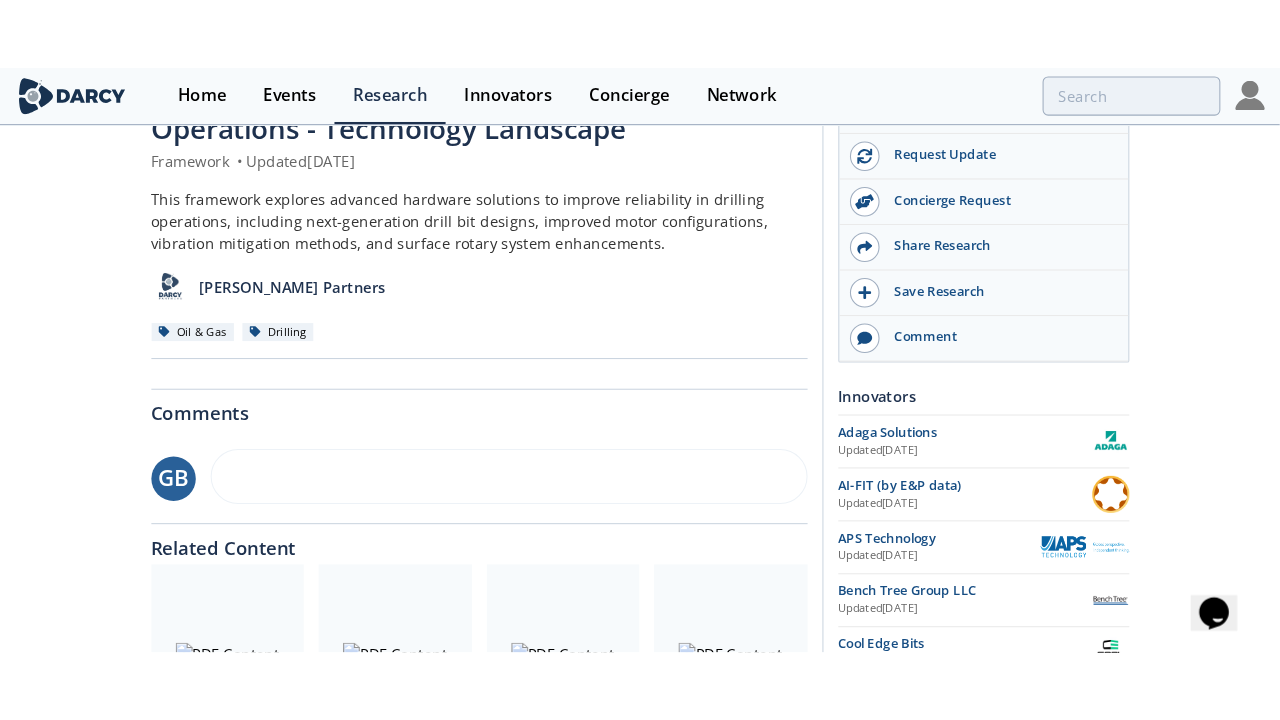 scroll, scrollTop: 0, scrollLeft: 0, axis: both 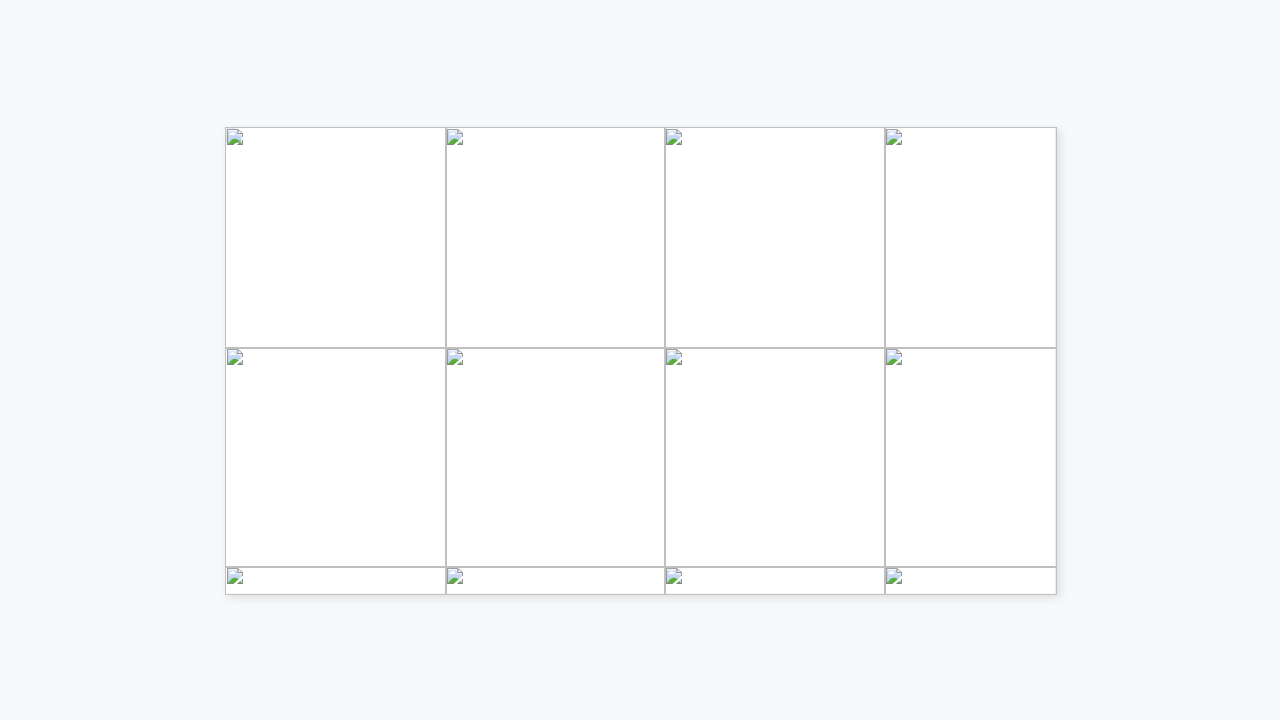 click on "Drilling Emerging Technology" at bounding box center [969, 462] 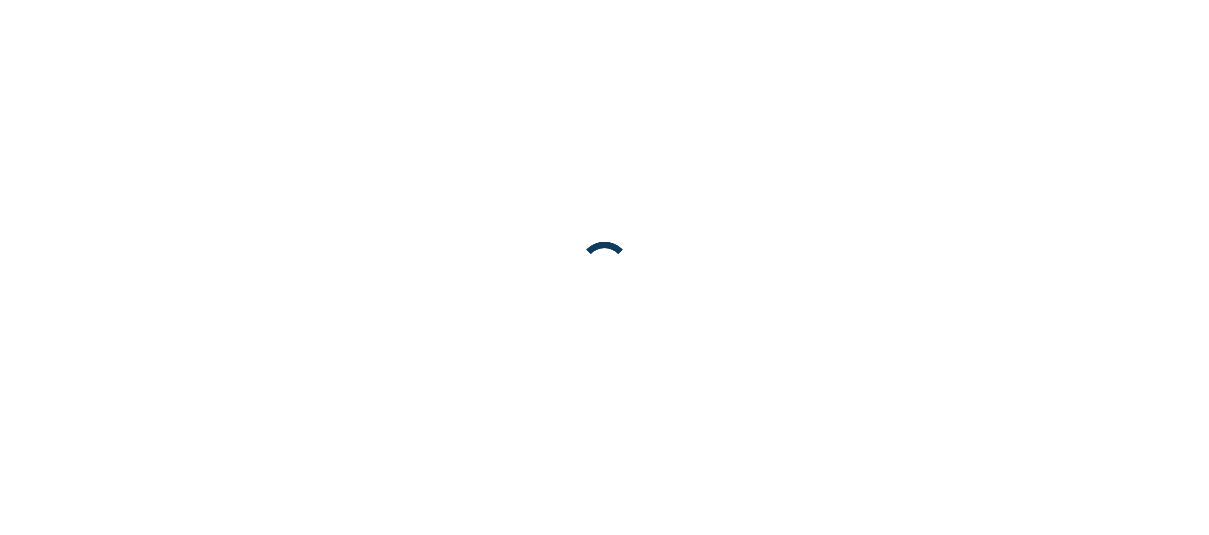 scroll, scrollTop: 0, scrollLeft: 0, axis: both 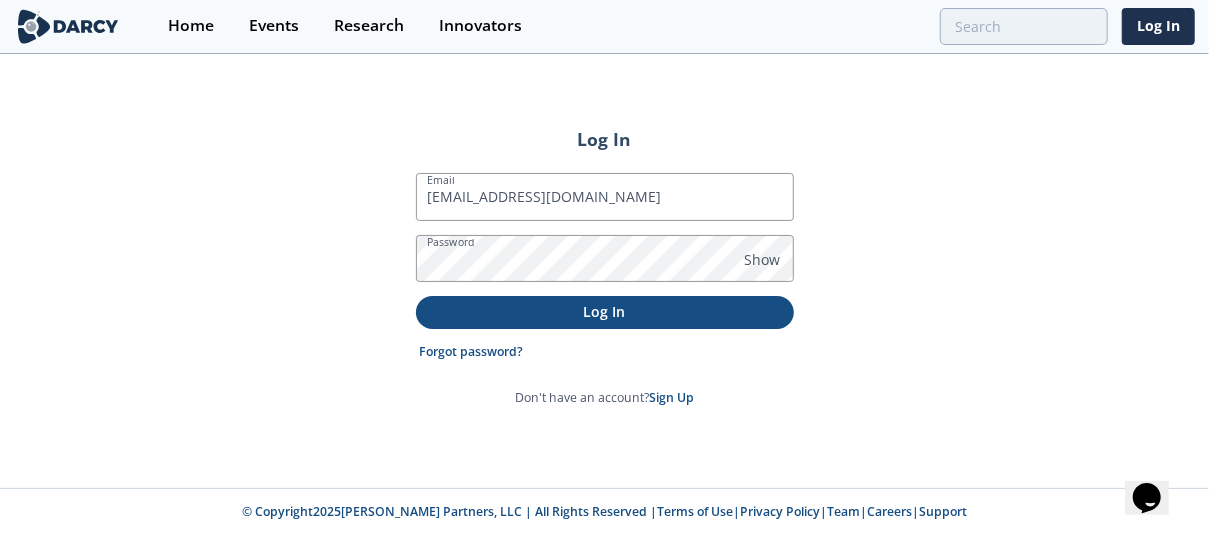 click on "Log In" at bounding box center [605, 311] 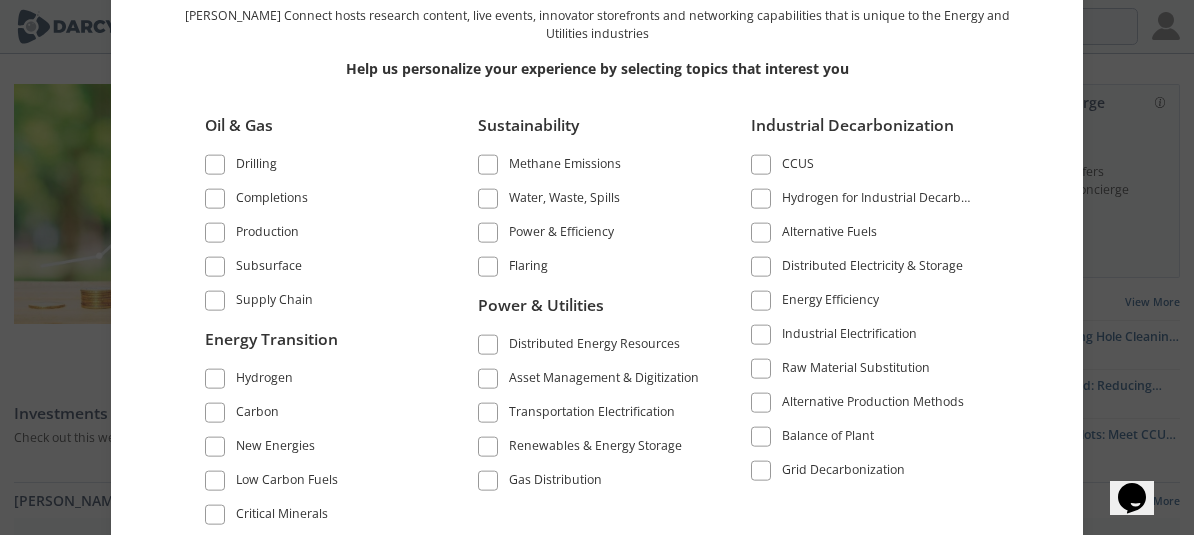 click on "Welcome to [PERSON_NAME] Connect
[PERSON_NAME] Connect hosts research content, live events, innovator storefronts and networking capabilities that is unique to the Energy and Utilities industries
Help us personalize your experience by selecting topics that interest you
Oil & Gas
Drilling
Completions" at bounding box center (597, 267) 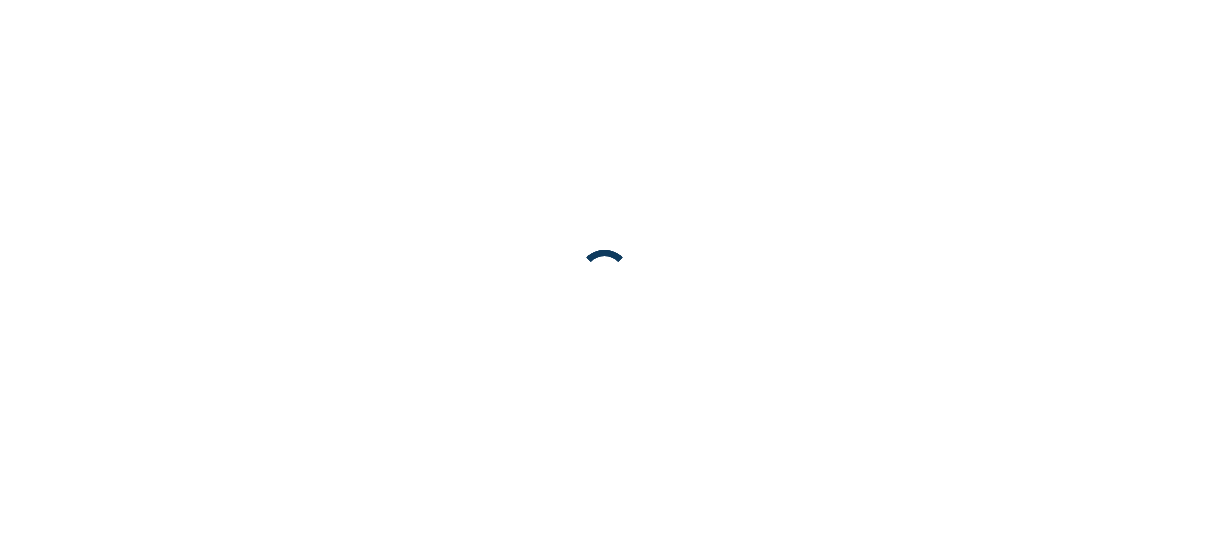 scroll, scrollTop: 0, scrollLeft: 0, axis: both 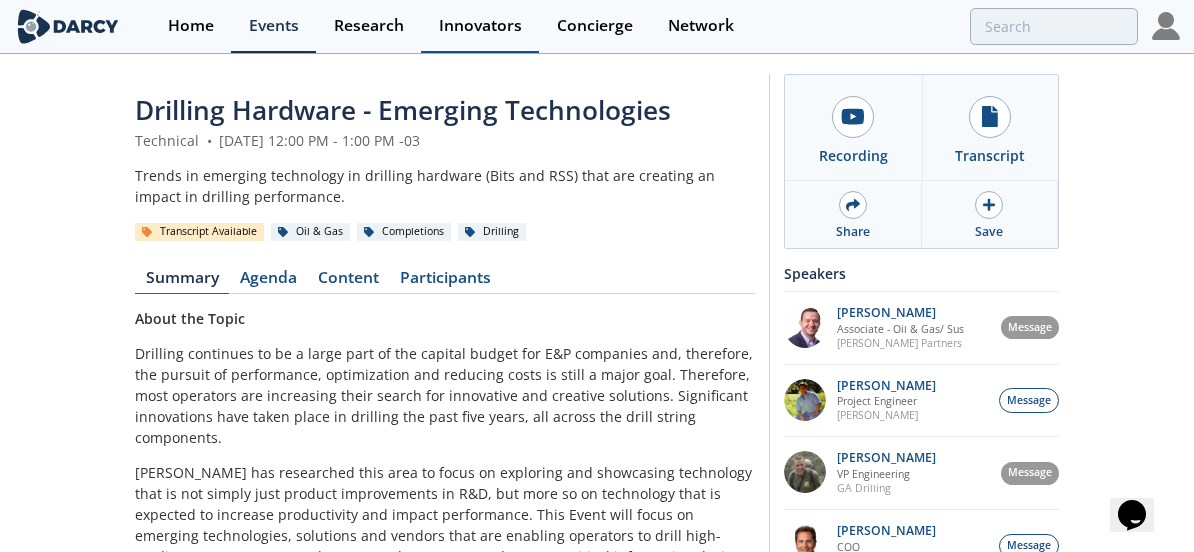 click on "Innovators" at bounding box center (480, 26) 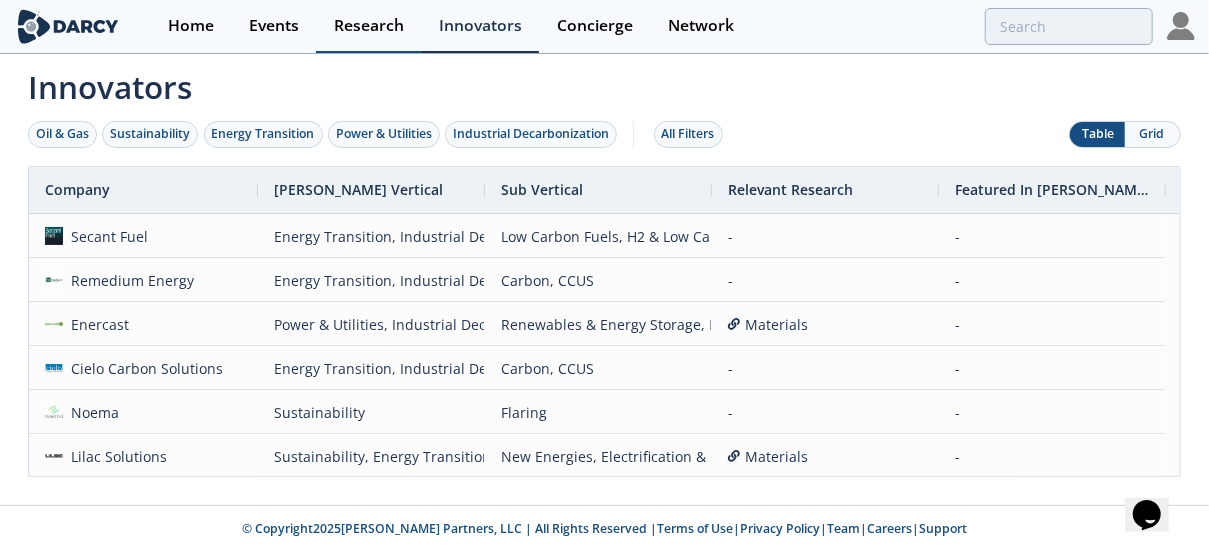 click on "Research" at bounding box center [369, 26] 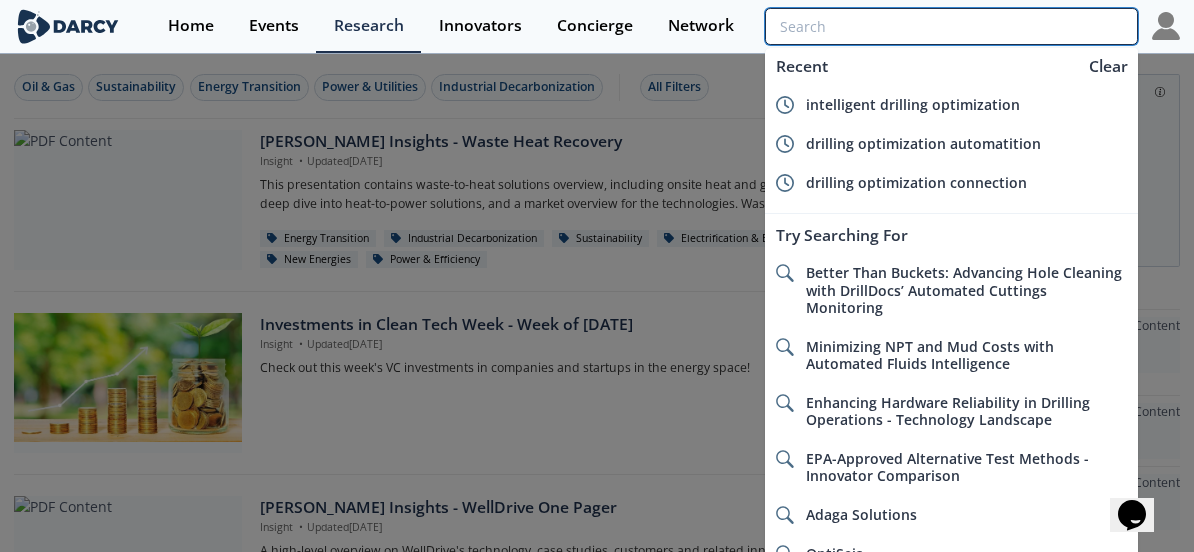 click at bounding box center [951, 26] 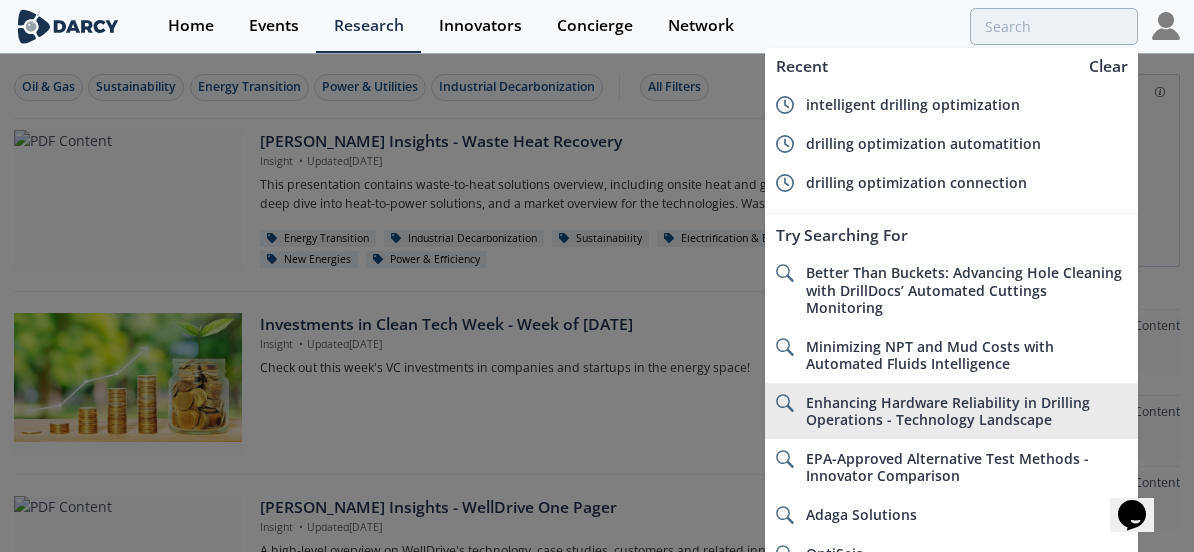 click on "Enhancing Hardware Reliability in Drilling Operations - Technology Landscape" at bounding box center (948, 411) 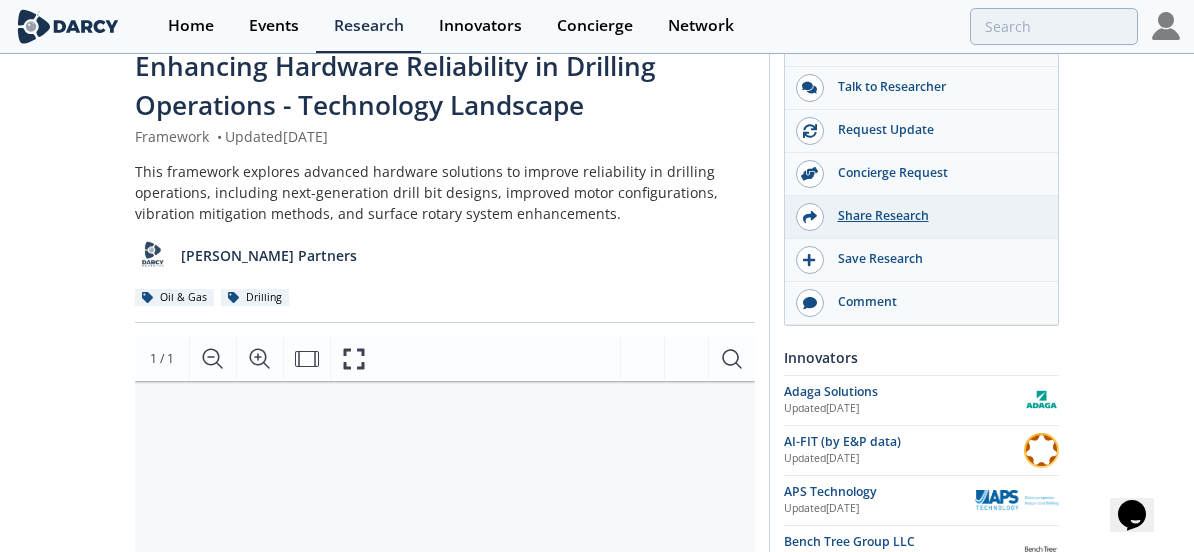 scroll, scrollTop: 0, scrollLeft: 0, axis: both 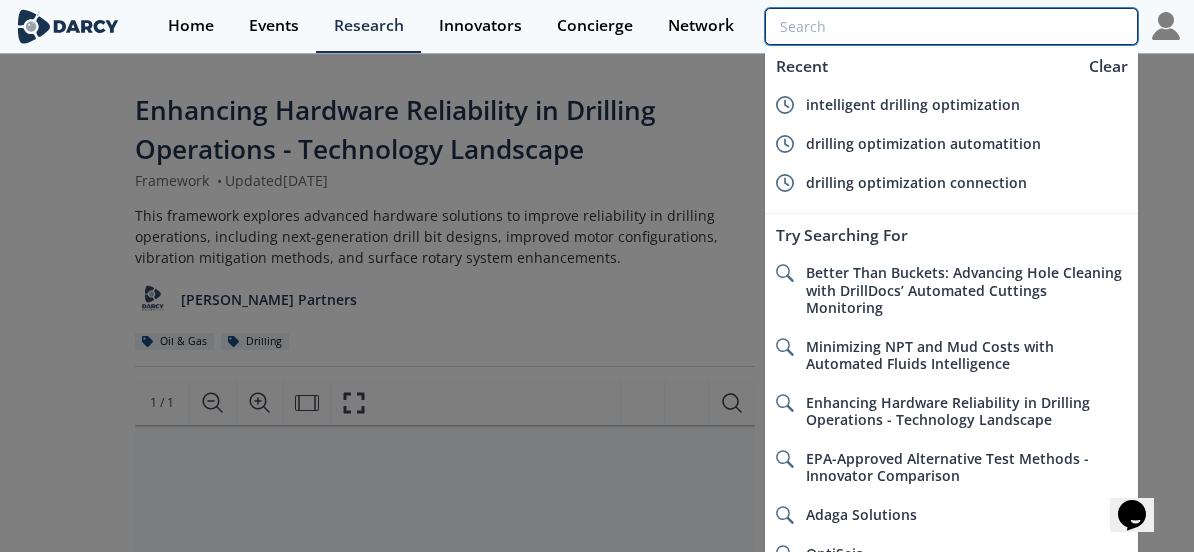 click at bounding box center (951, 26) 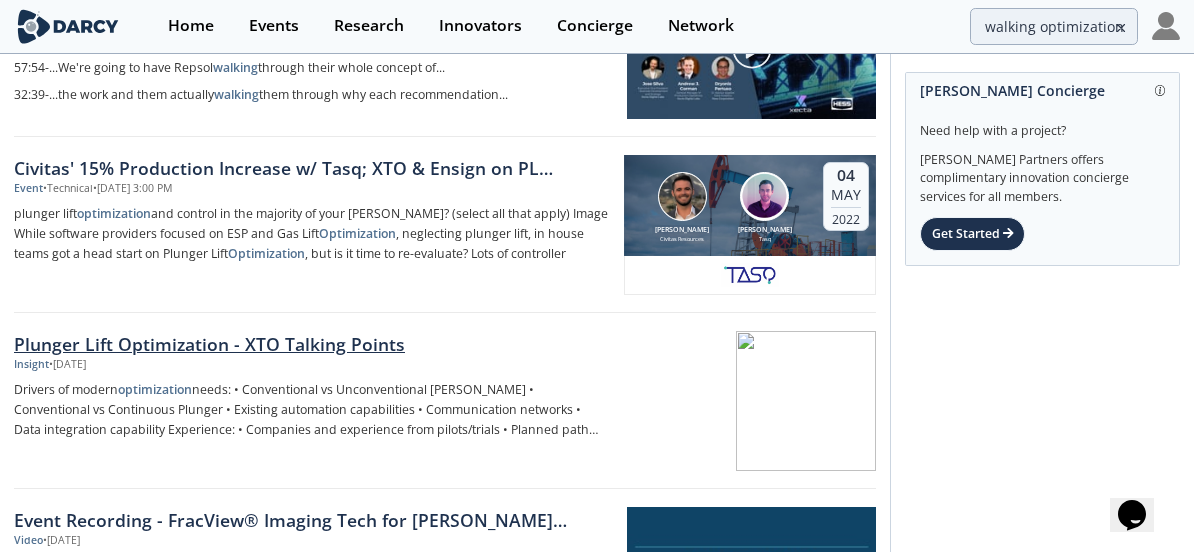 scroll, scrollTop: 0, scrollLeft: 0, axis: both 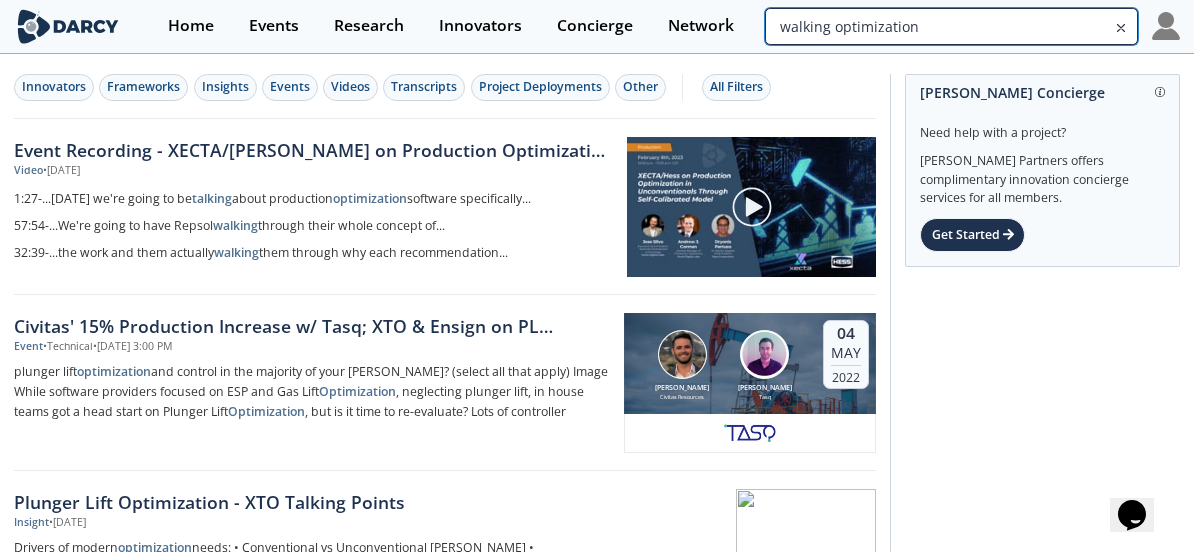 click on "walking optimization" at bounding box center (951, 26) 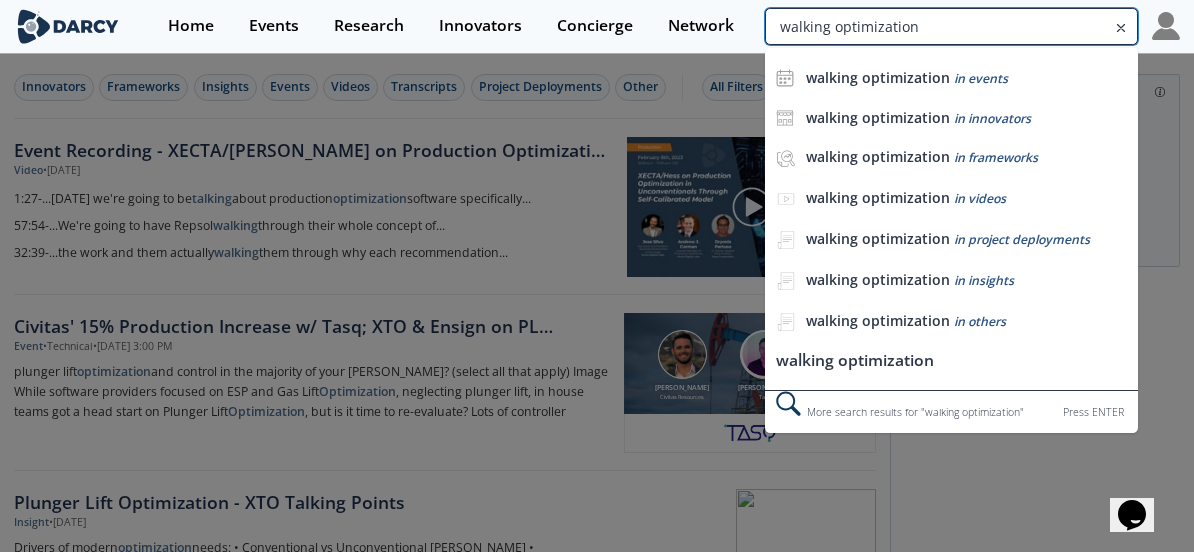 click on "walking optimization" at bounding box center [951, 26] 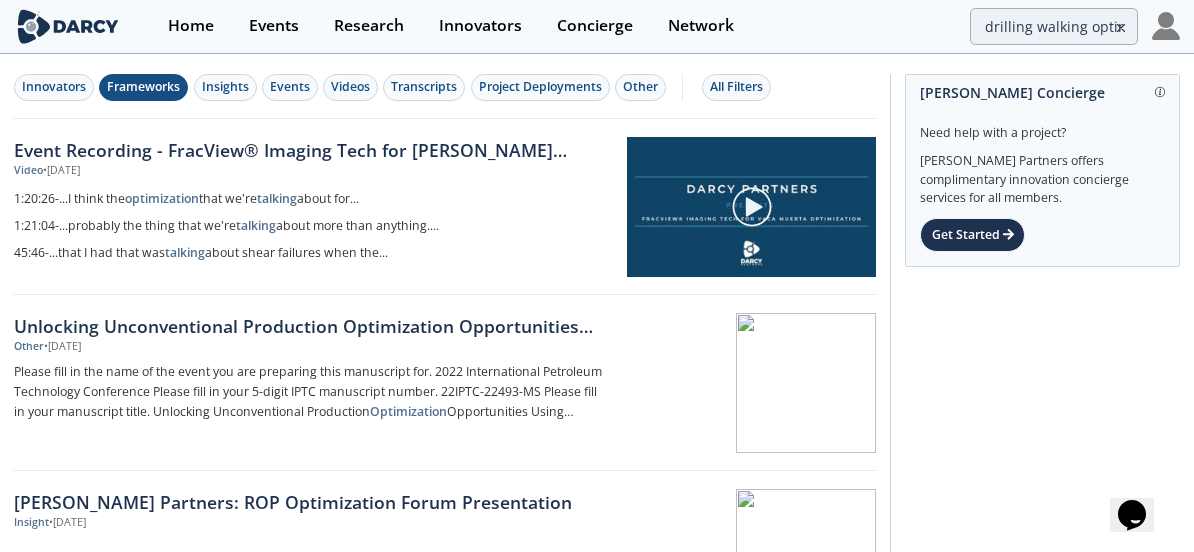 click on "Frameworks" at bounding box center (143, 87) 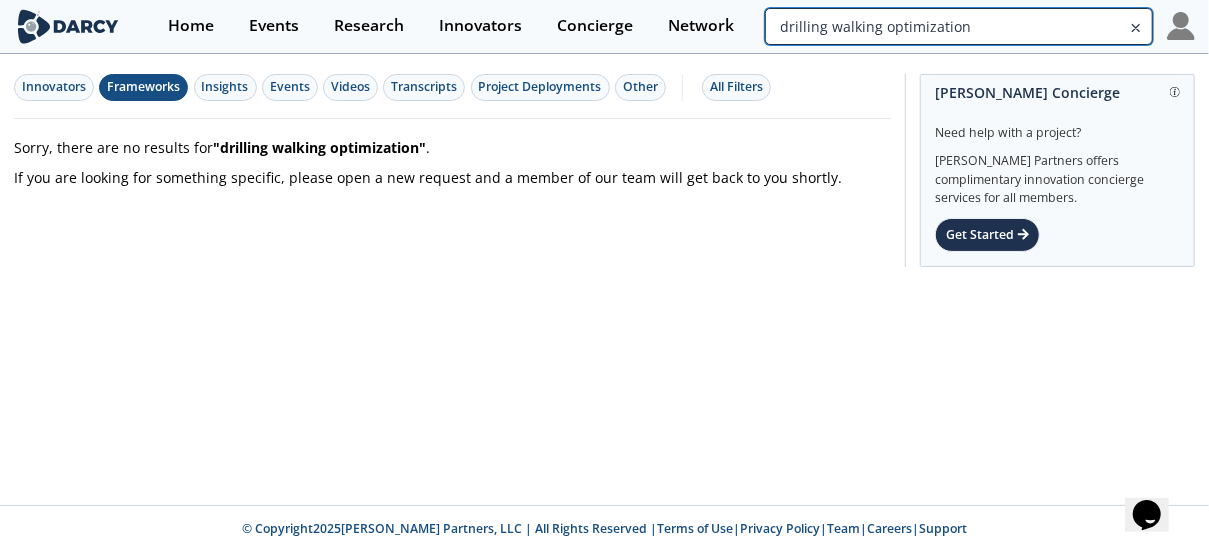 click on "drilling walking optimization" at bounding box center (959, 26) 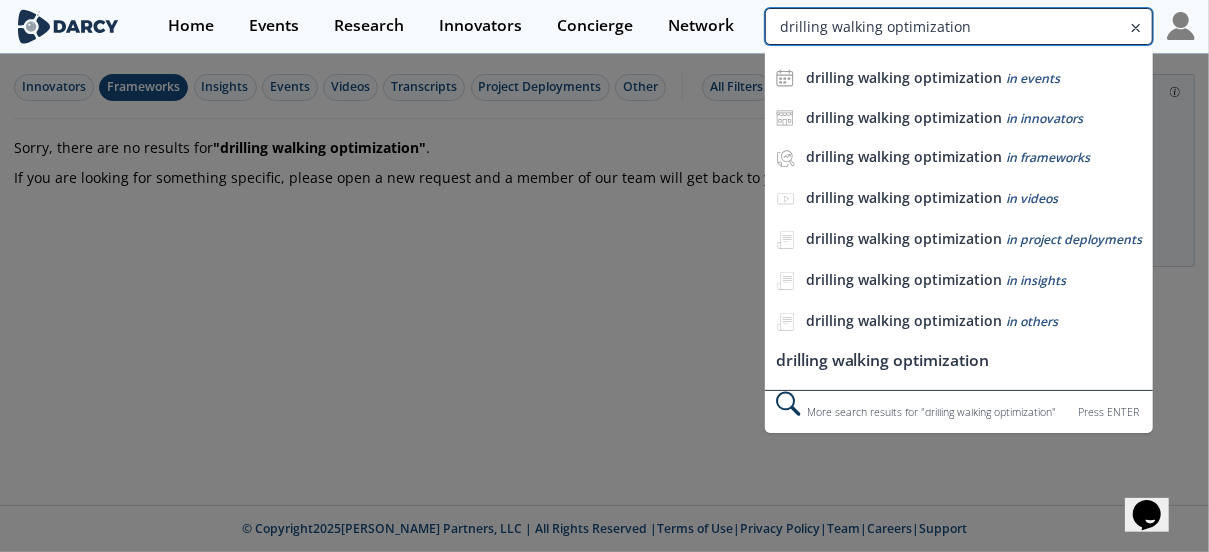 drag, startPoint x: 986, startPoint y: 29, endPoint x: 874, endPoint y: 33, distance: 112.0714 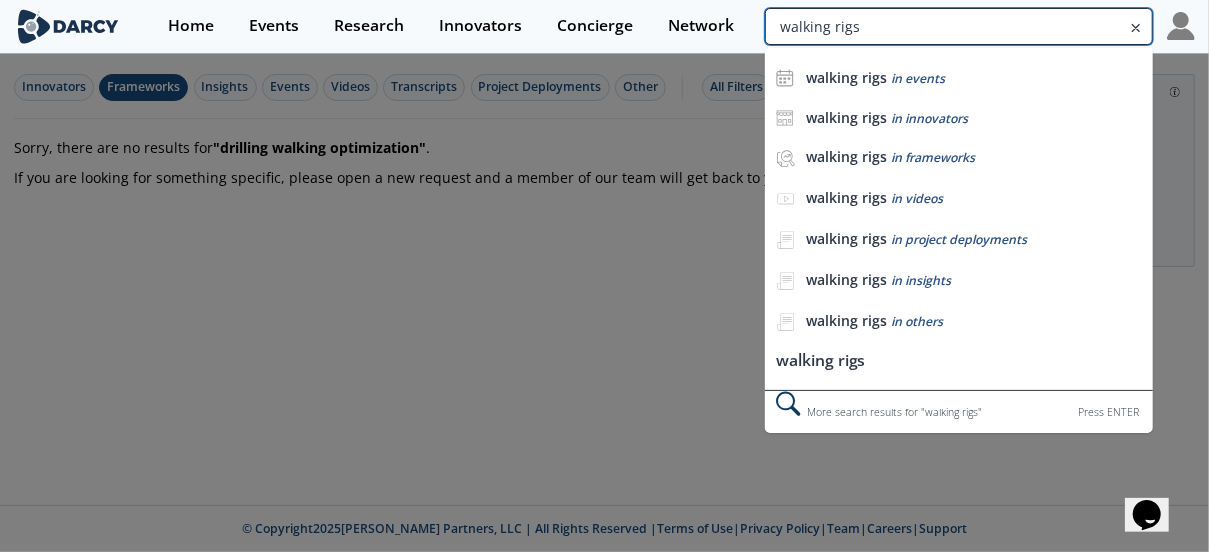 type on "walking rigs" 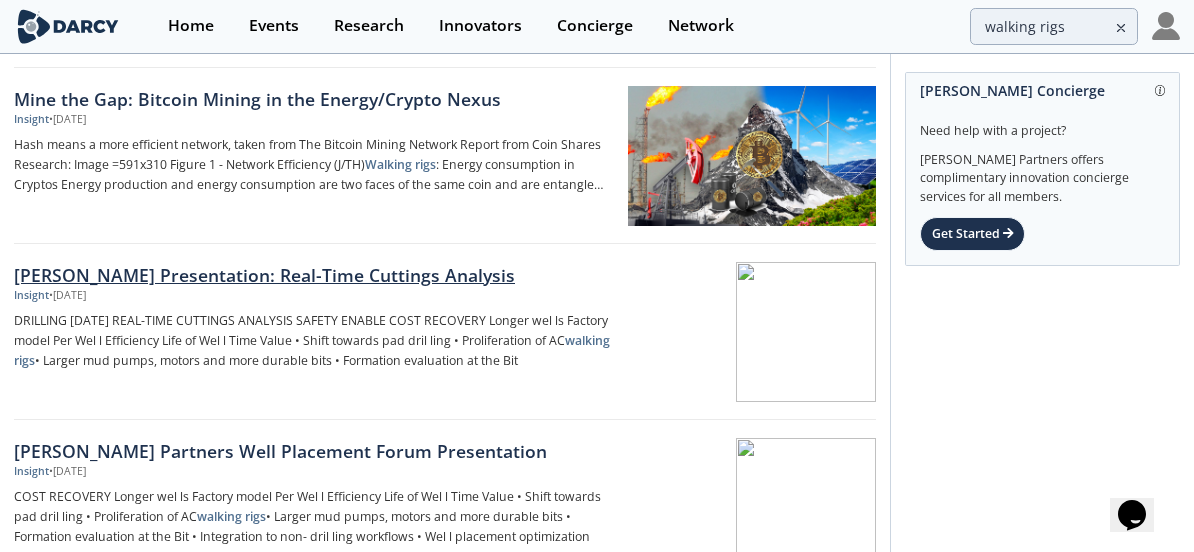 scroll, scrollTop: 500, scrollLeft: 0, axis: vertical 